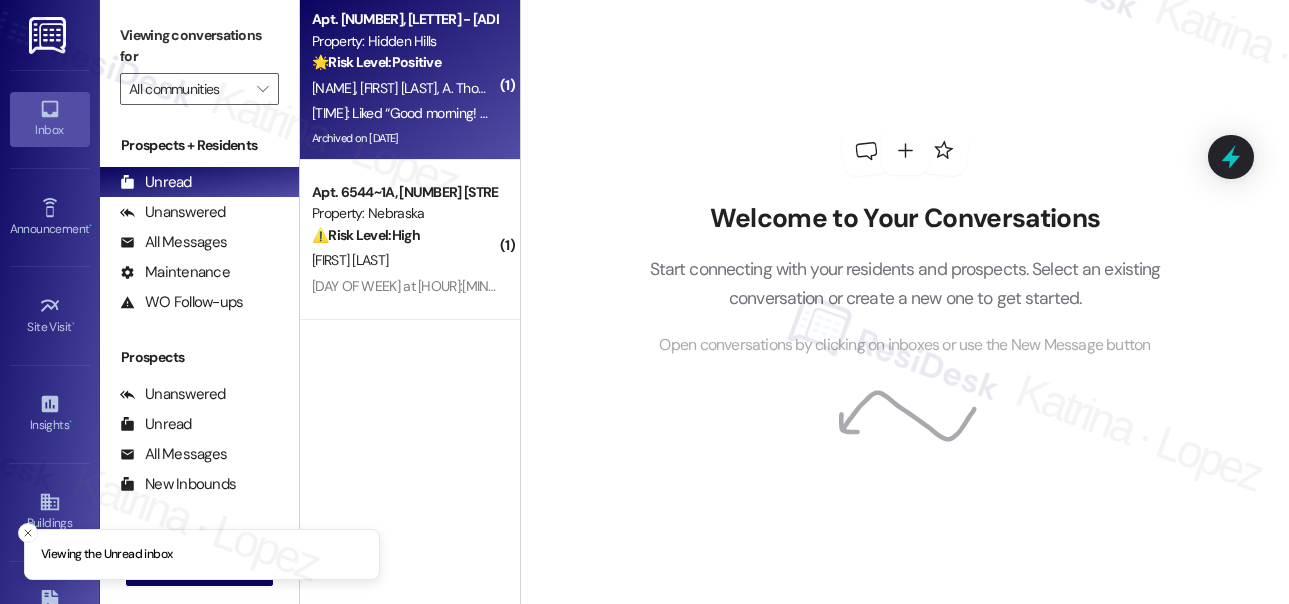 scroll, scrollTop: 0, scrollLeft: 0, axis: both 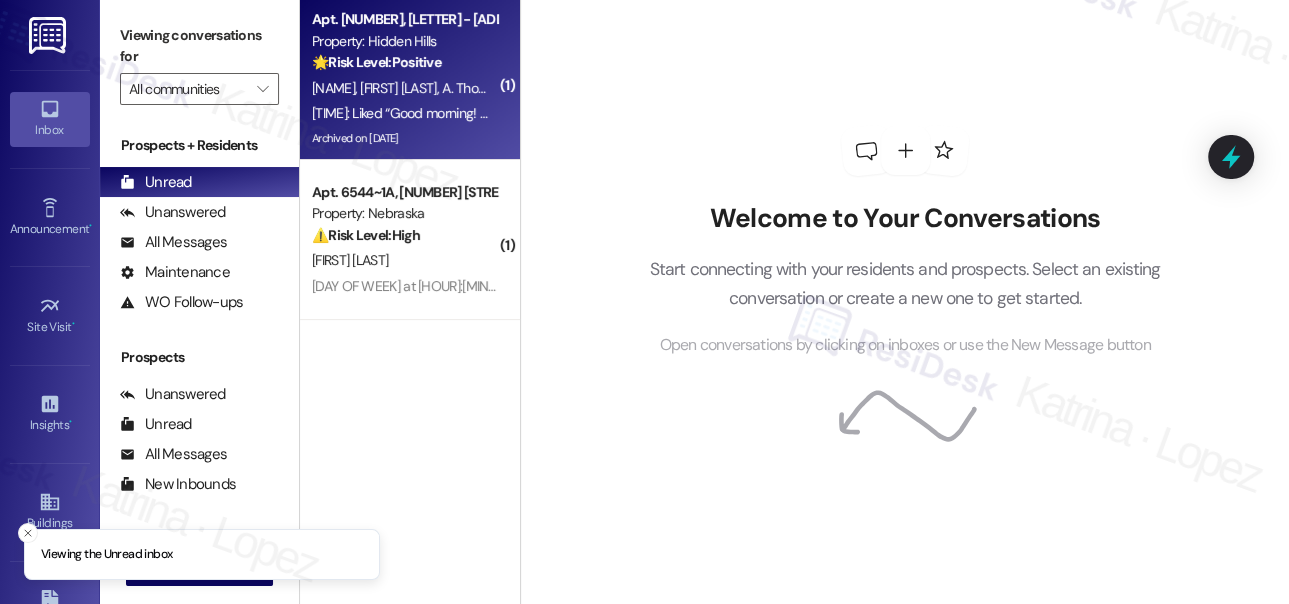 click on "🌟  Risk Level:  Positive" at bounding box center [376, 62] 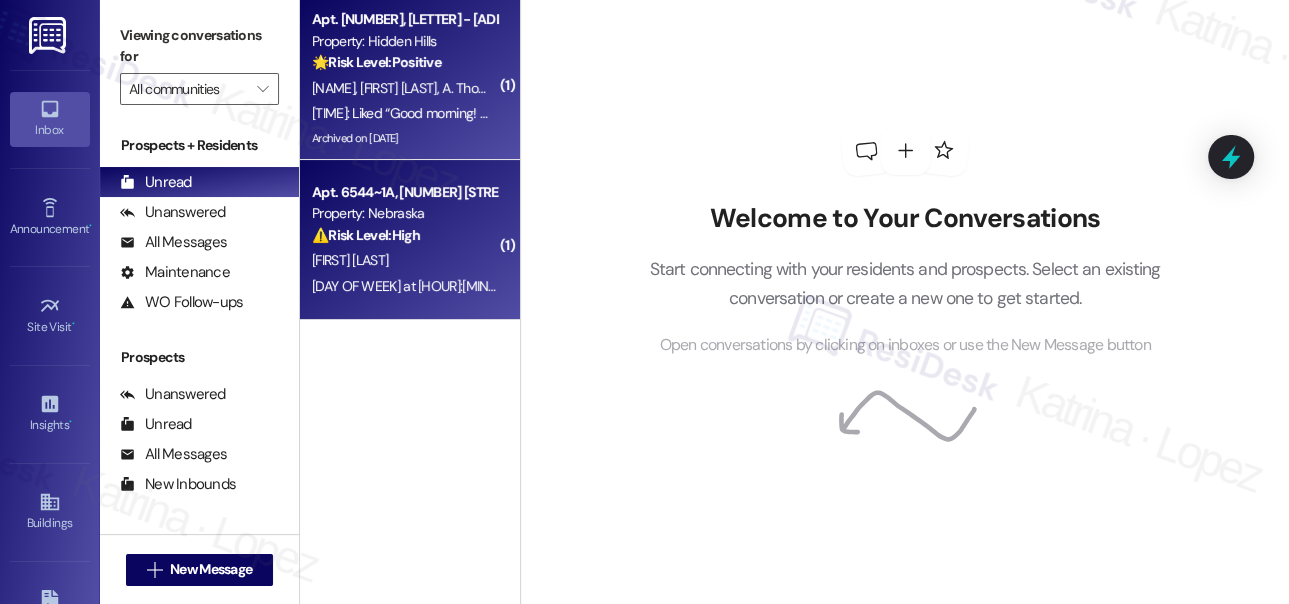 click on "[TIME]: I'm trying to pay my June rent but it won't let me. [TIME]: I'm trying to pay my June rent but it won't let me." at bounding box center [582, 286] 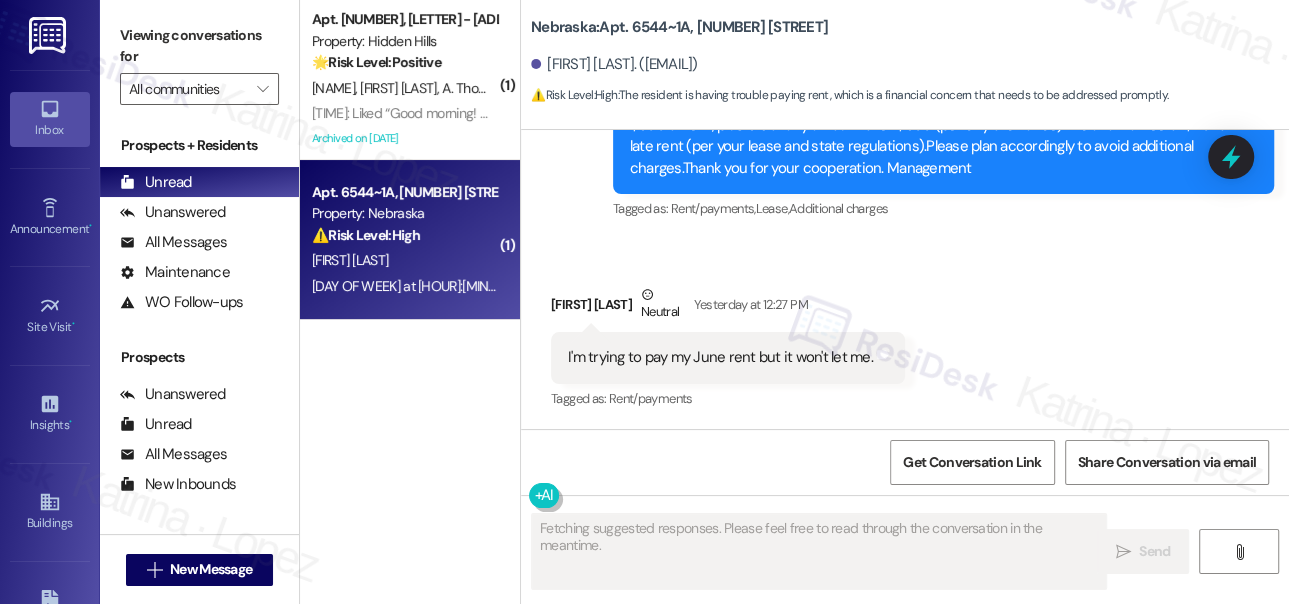 scroll, scrollTop: 3245, scrollLeft: 0, axis: vertical 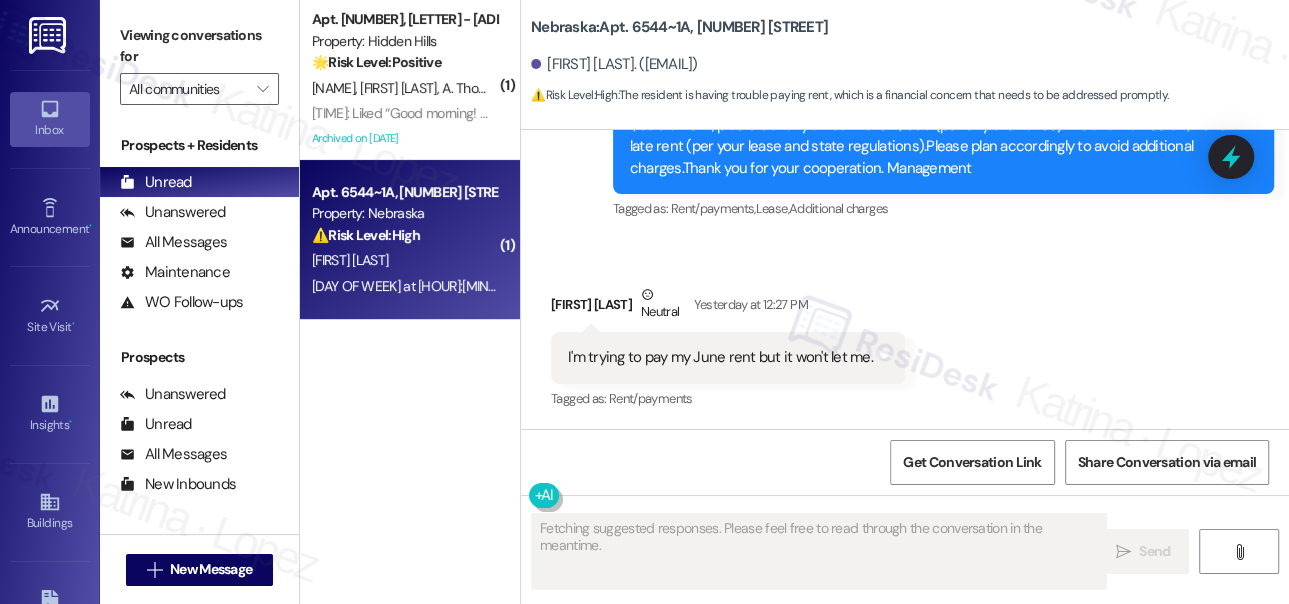 click on "I'm trying to pay my June rent but it won't let me." at bounding box center (720, 357) 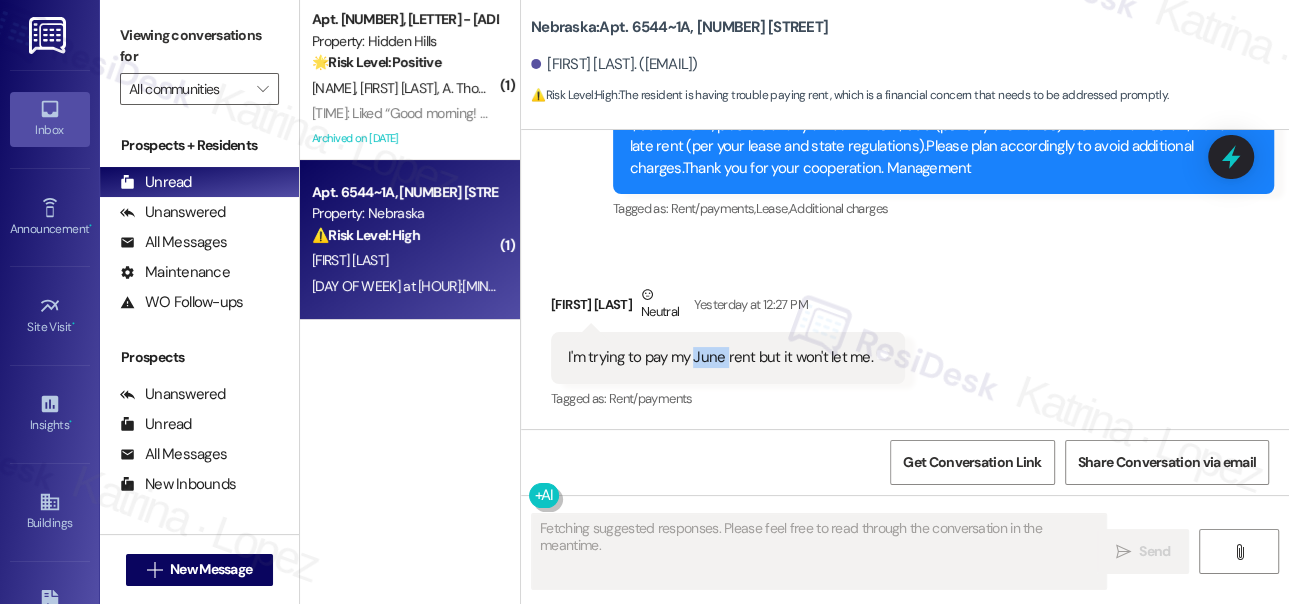 click on "I'm trying to pay my June rent but it won't let me." at bounding box center [720, 357] 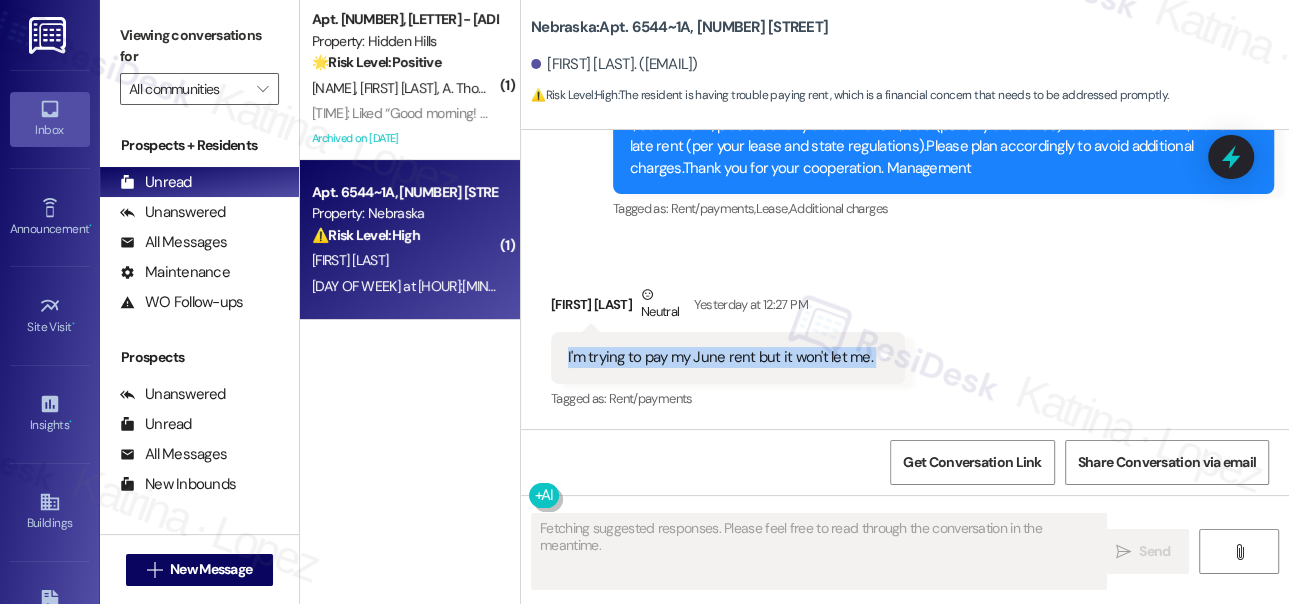 click on "I'm trying to pay my June rent but it won't let me." at bounding box center [720, 357] 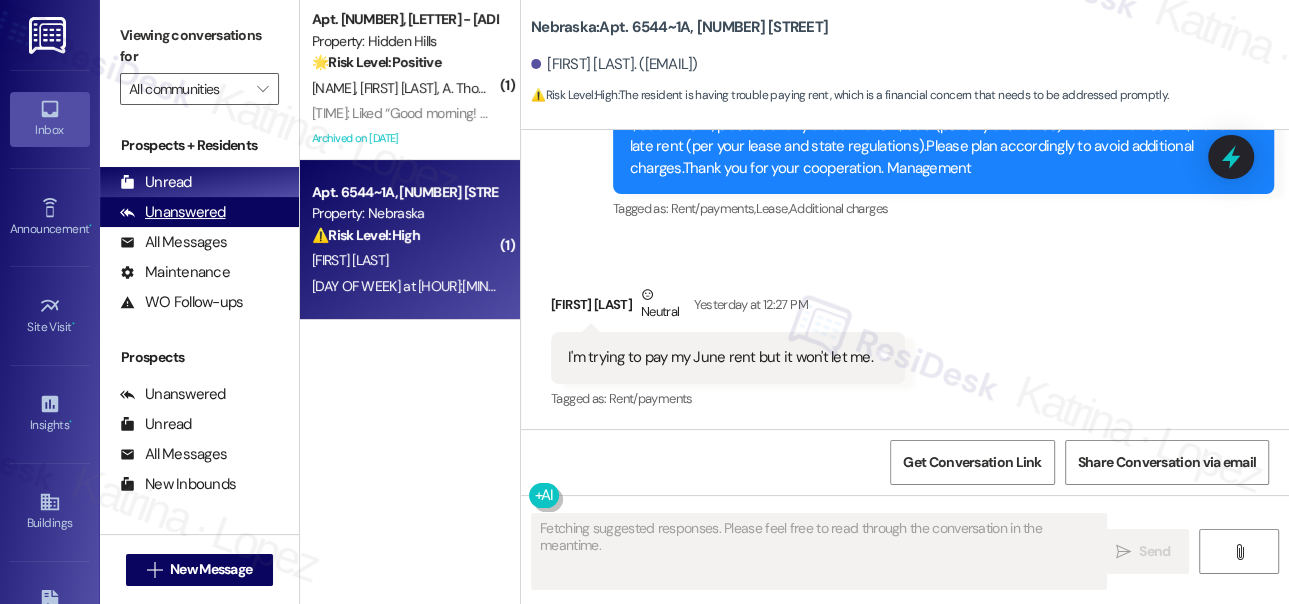 click on "Unanswered (0)" at bounding box center [199, 212] 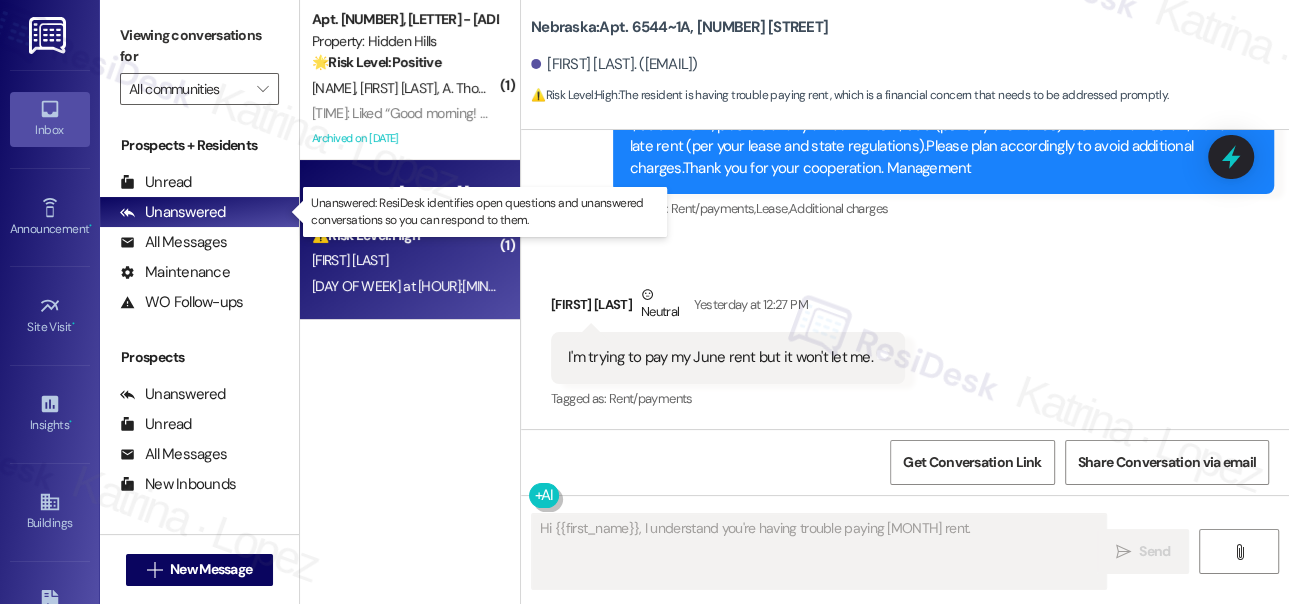 type on "Hi {{first_name}}, I understand you're having trouble paying June rent. Let" 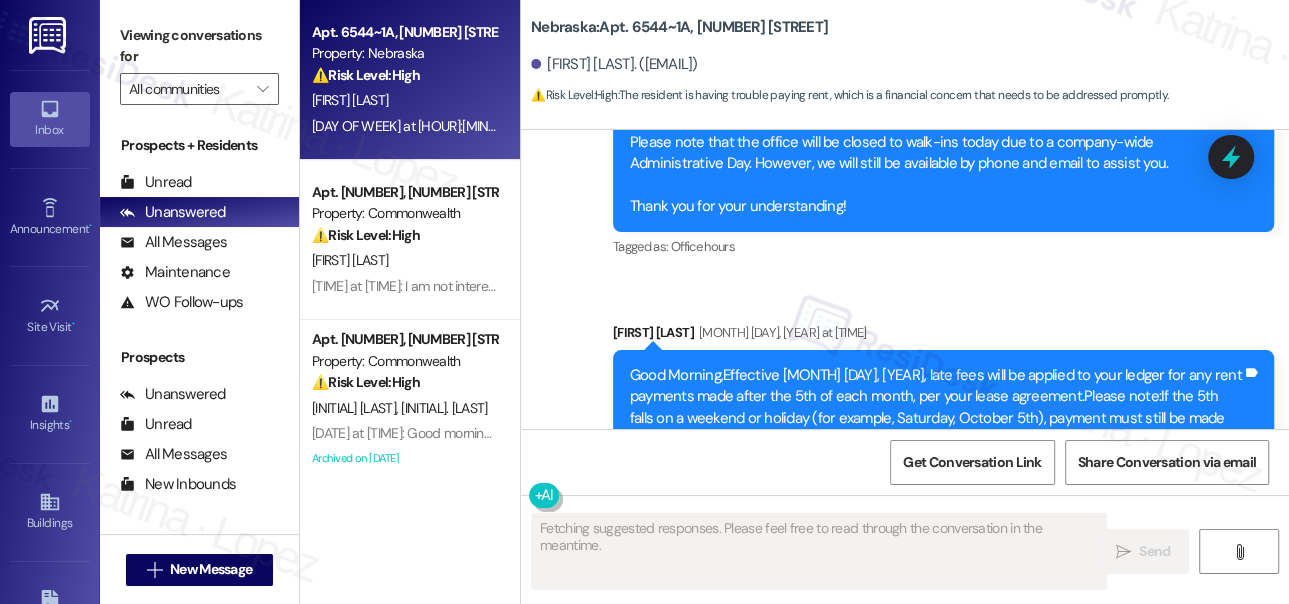 scroll, scrollTop: 3244, scrollLeft: 0, axis: vertical 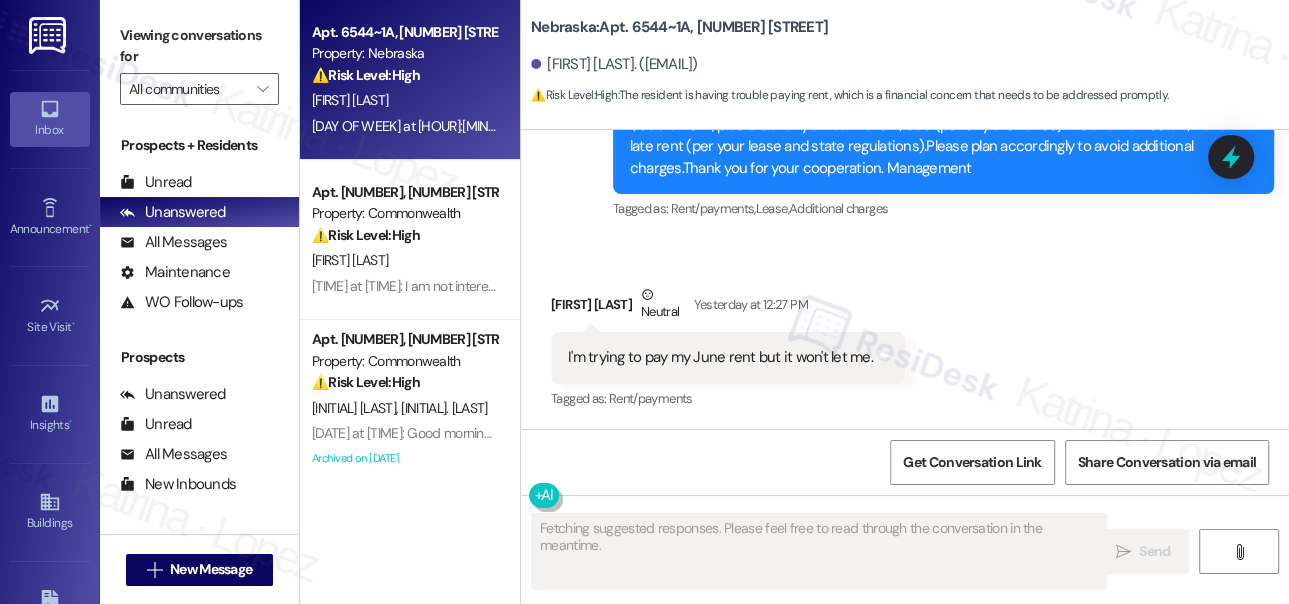 click on "I'm trying to pay my June rent but it won't let me." at bounding box center (720, 357) 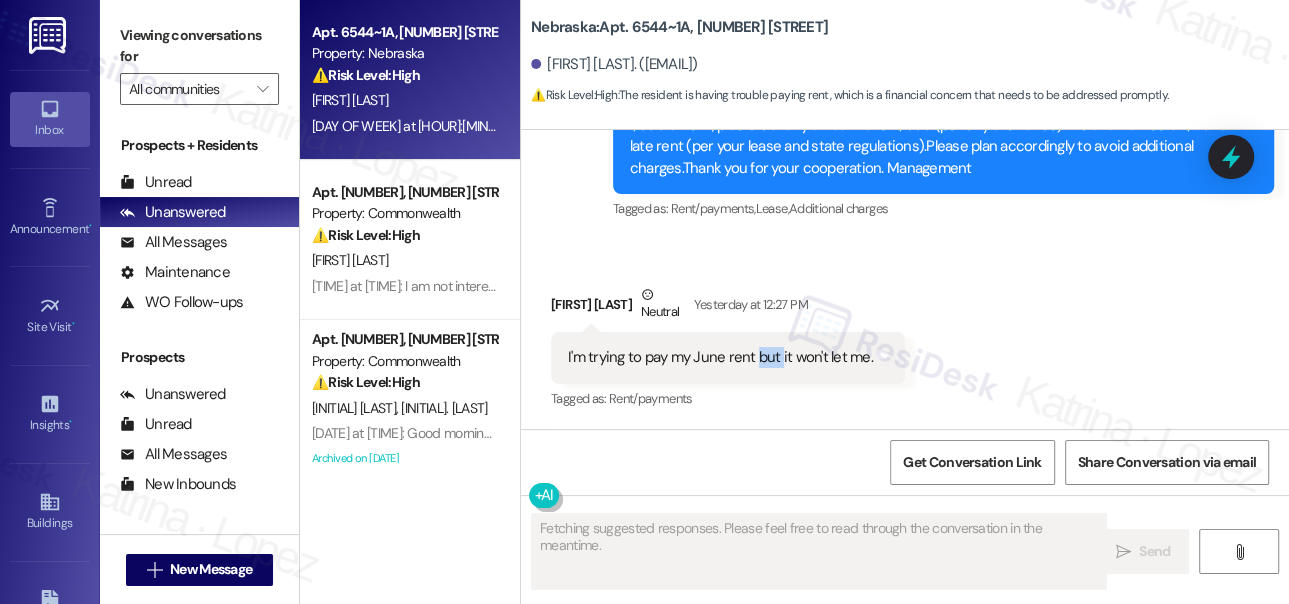 click on "I'm trying to pay my June rent but it won't let me." at bounding box center [720, 357] 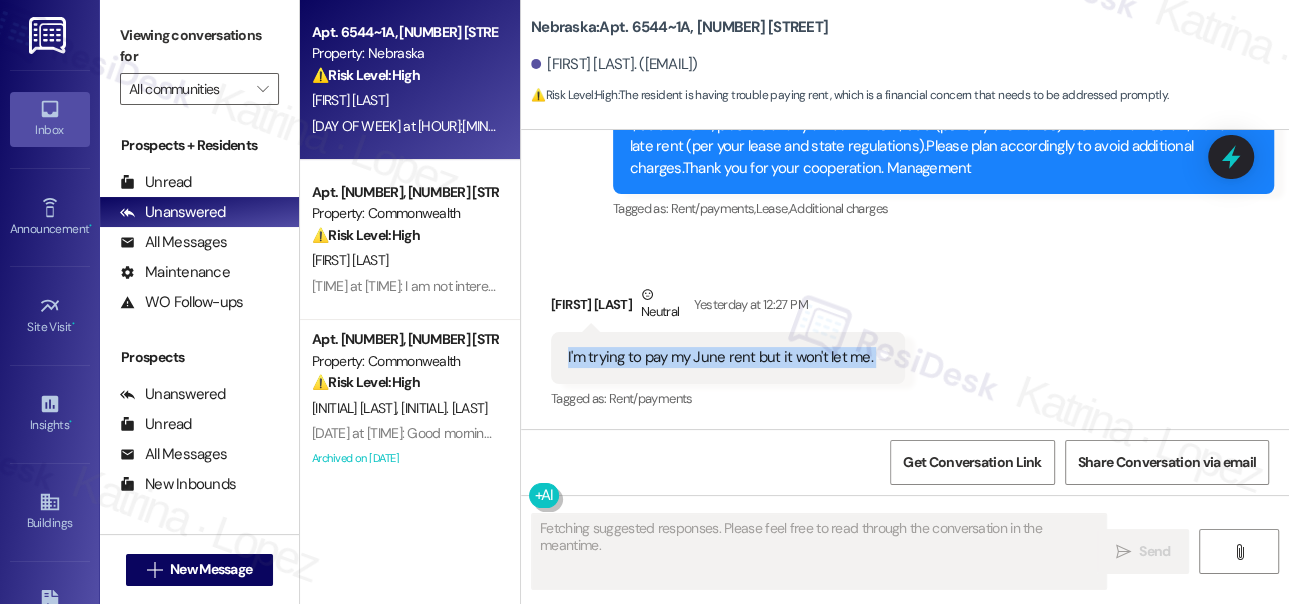 click on "I'm trying to pay my June rent but it won't let me." at bounding box center [720, 357] 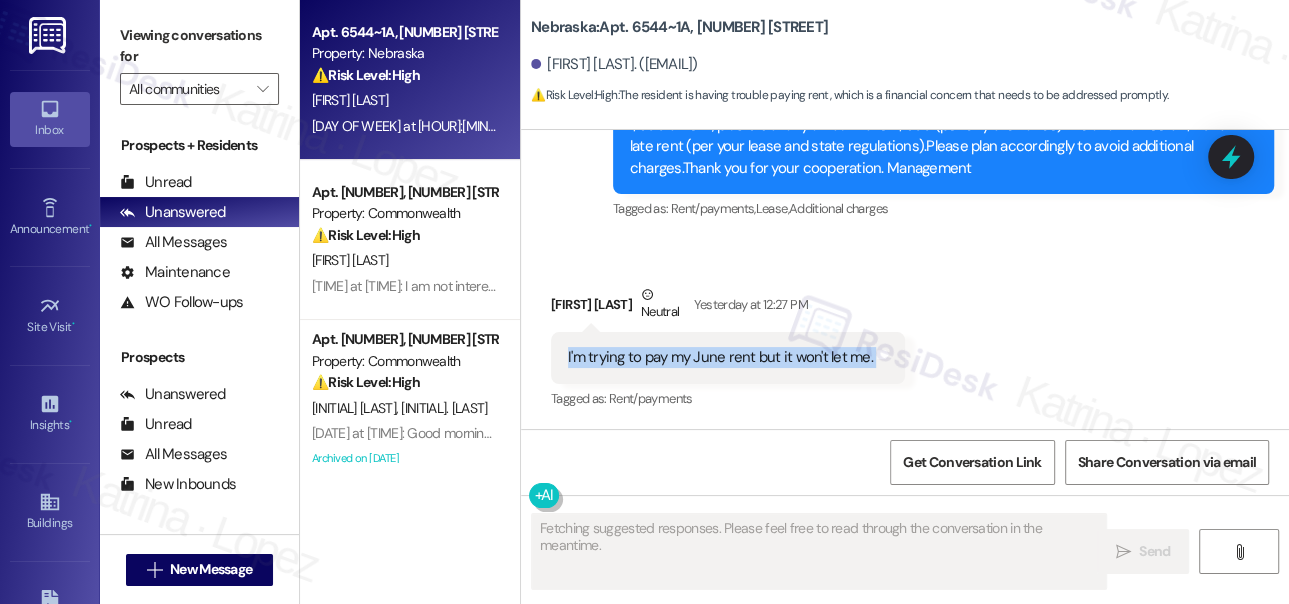 copy on "I'm trying to pay my [MONTH] rent but it won't let me. Tags and notes" 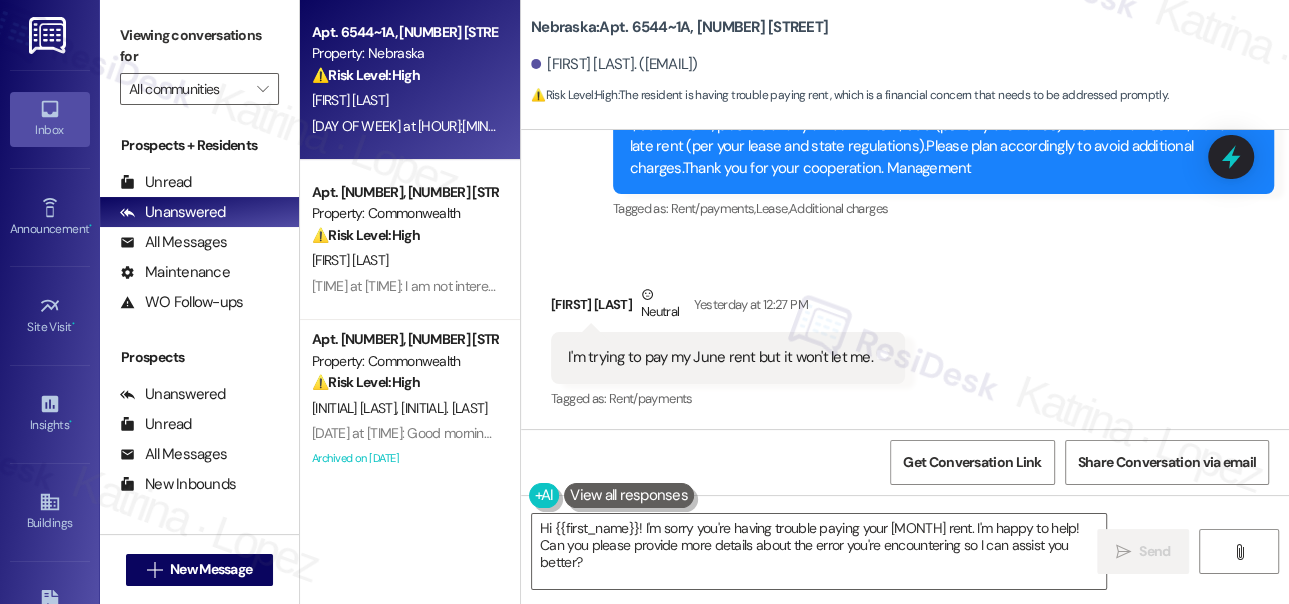 click on "Viewing conversations for" at bounding box center [199, 46] 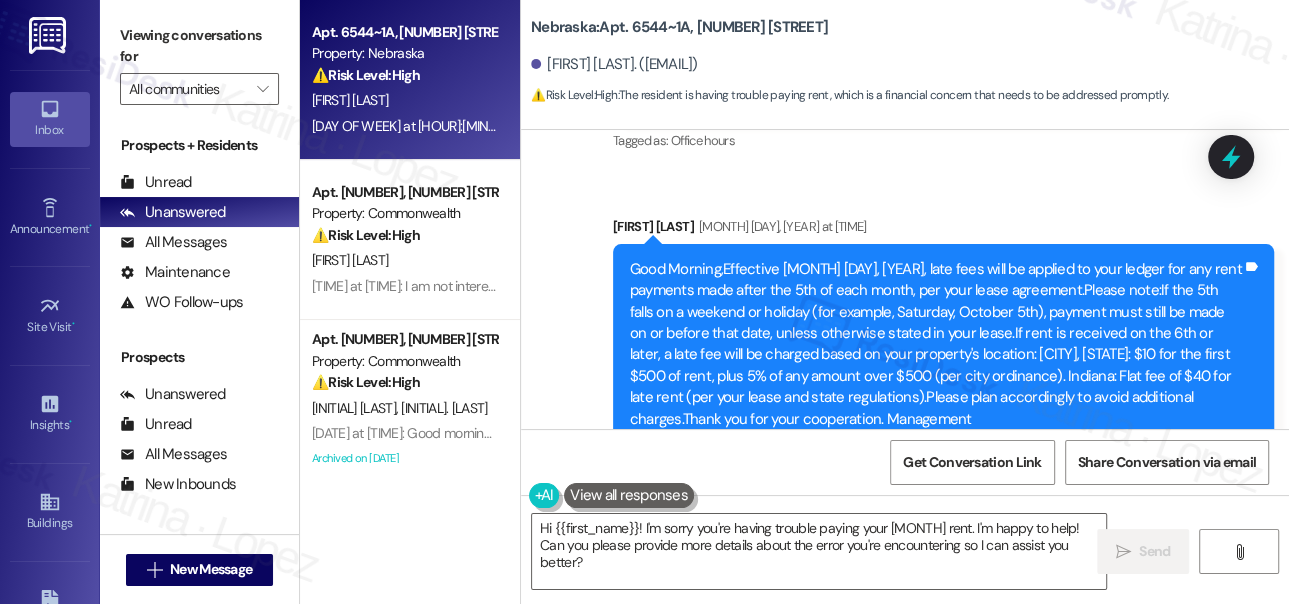 scroll, scrollTop: 3245, scrollLeft: 0, axis: vertical 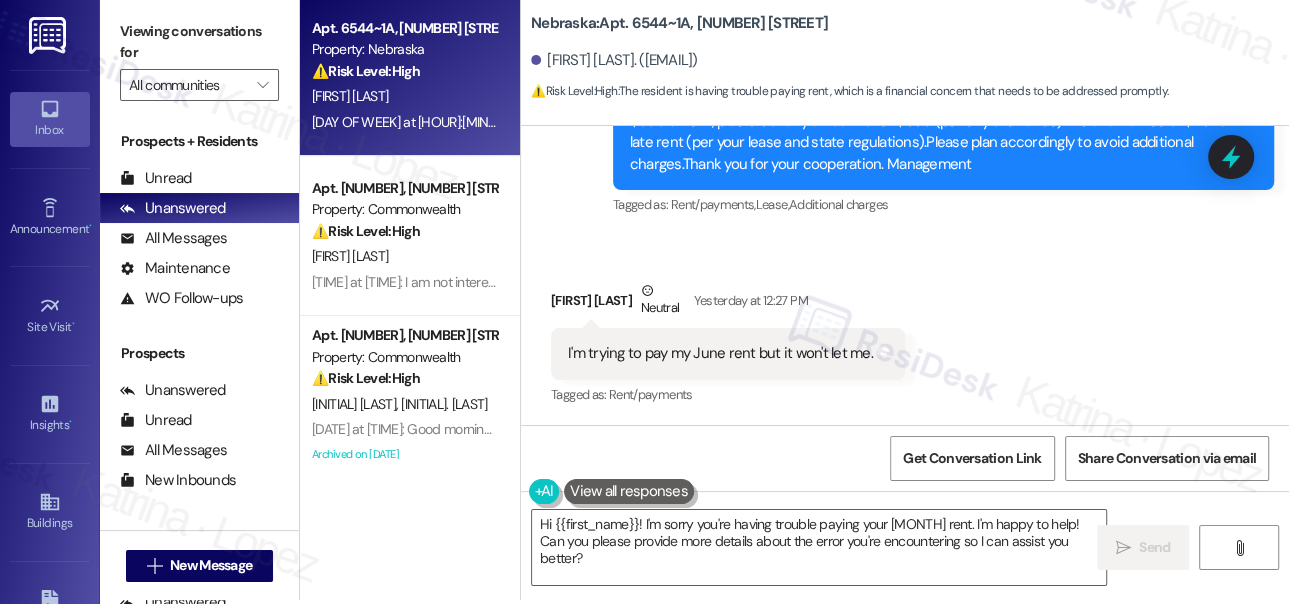 click on "Viewing conversations for All communities " at bounding box center (199, 58) 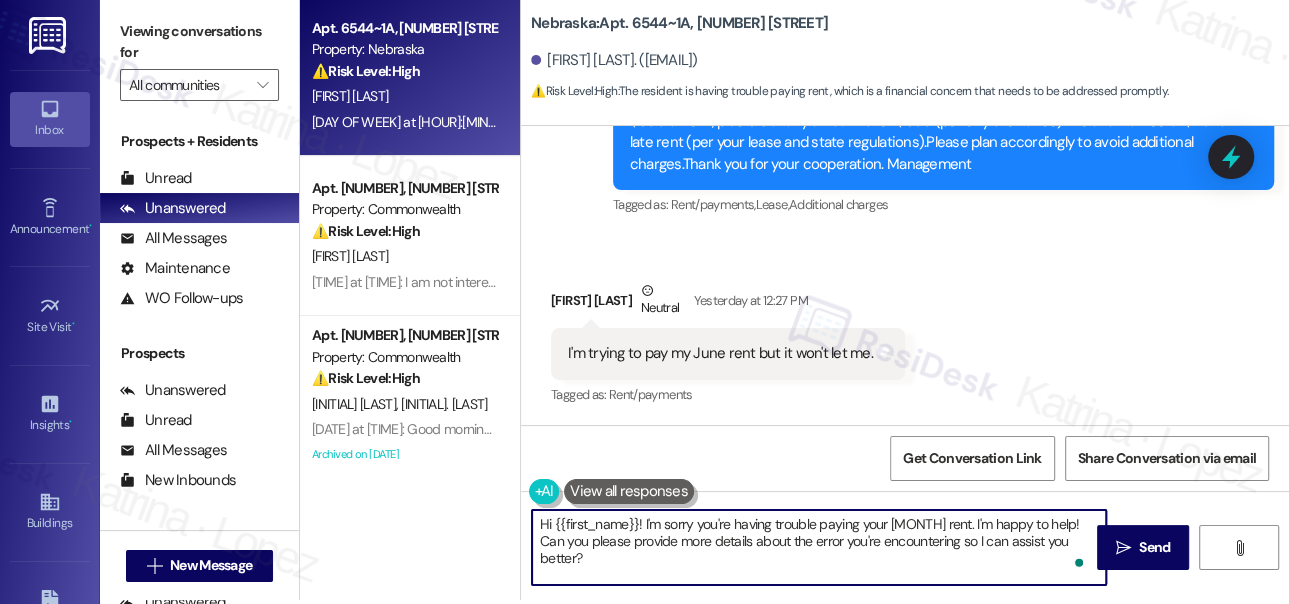drag, startPoint x: 1083, startPoint y: 544, endPoint x: 951, endPoint y: 516, distance: 134.93703 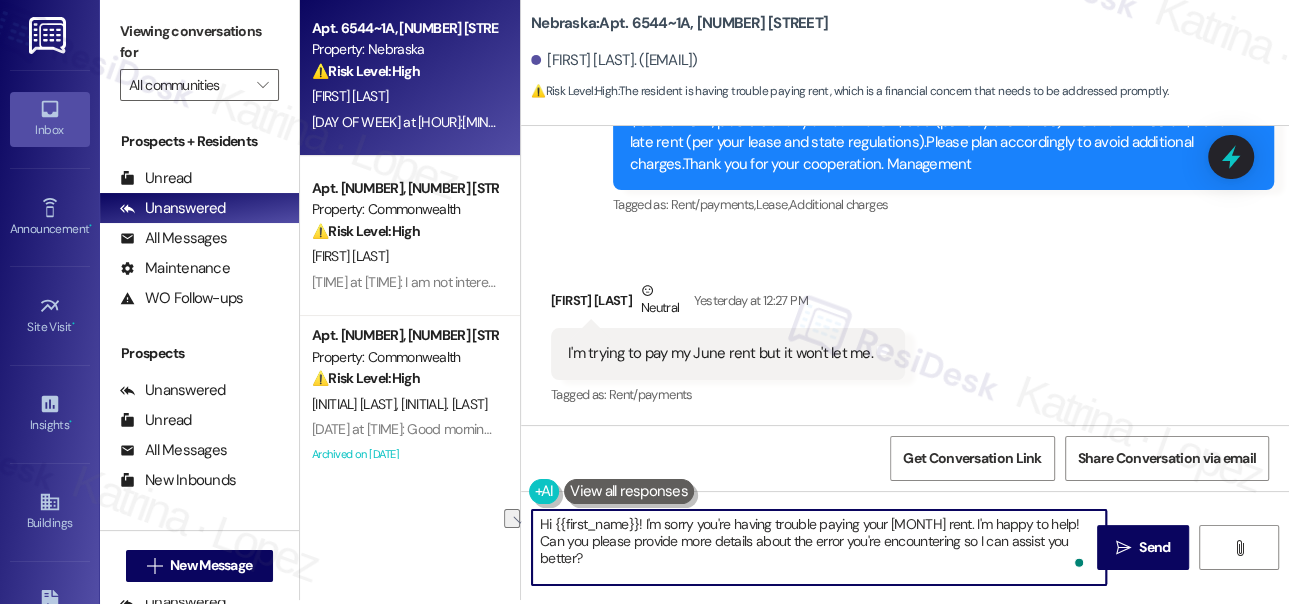 drag, startPoint x: 1057, startPoint y: 519, endPoint x: 952, endPoint y: 524, distance: 105.11898 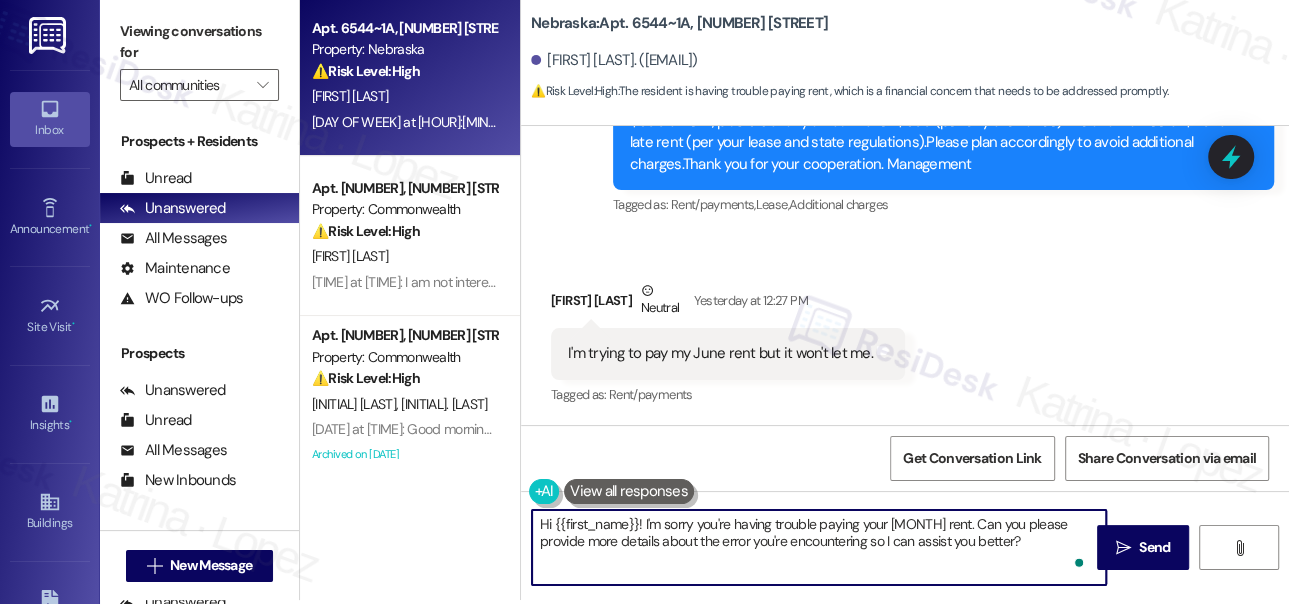 click on "Hi {{first_name}}! I'm sorry you're having trouble paying your [MONTH] rent. Can you please provide more details about the error you're encountering so I can assist you better?" at bounding box center [819, 547] 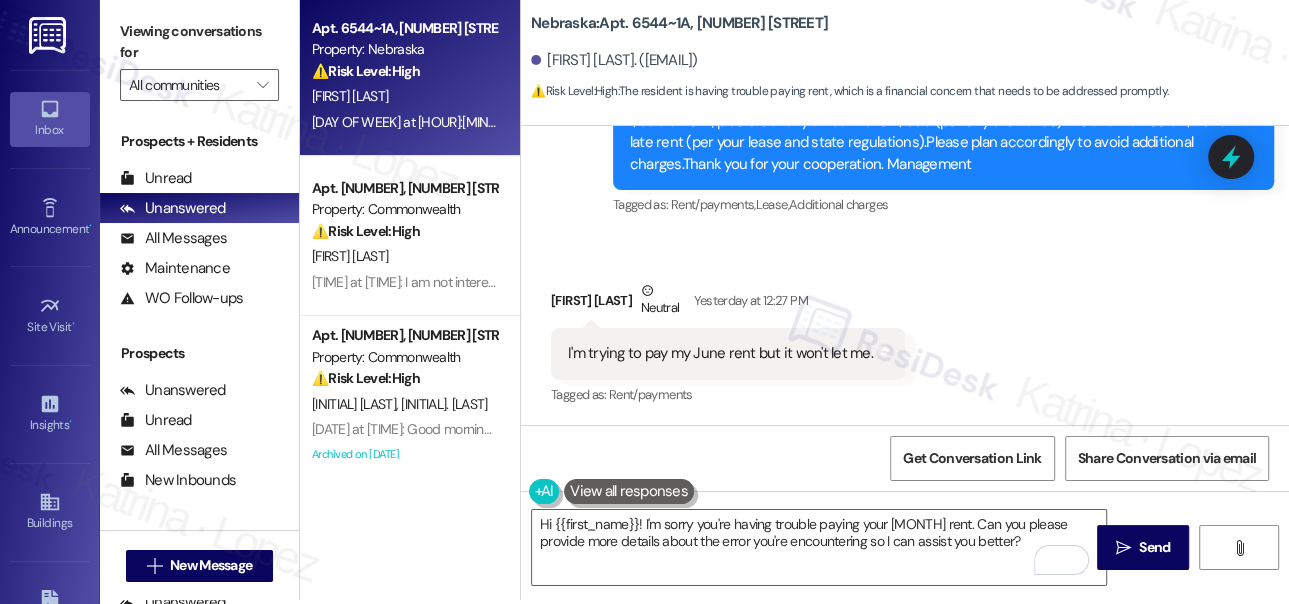 drag, startPoint x: 133, startPoint y: 34, endPoint x: 205, endPoint y: 70, distance: 80.49844 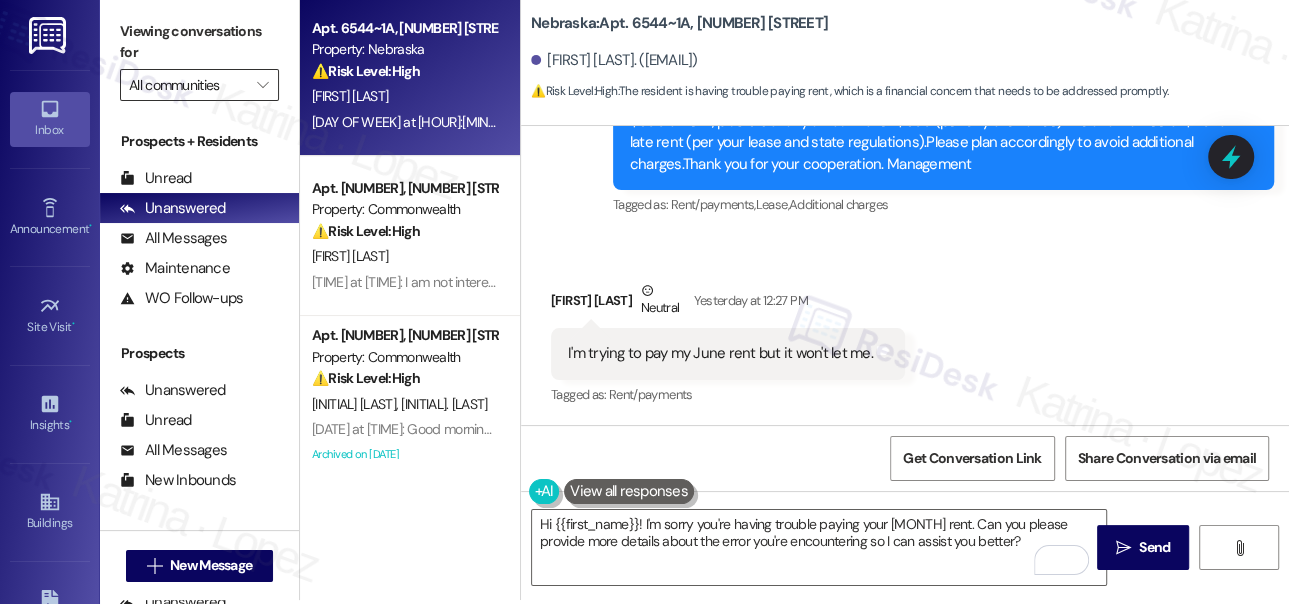 click on "Viewing conversations for" at bounding box center (199, 42) 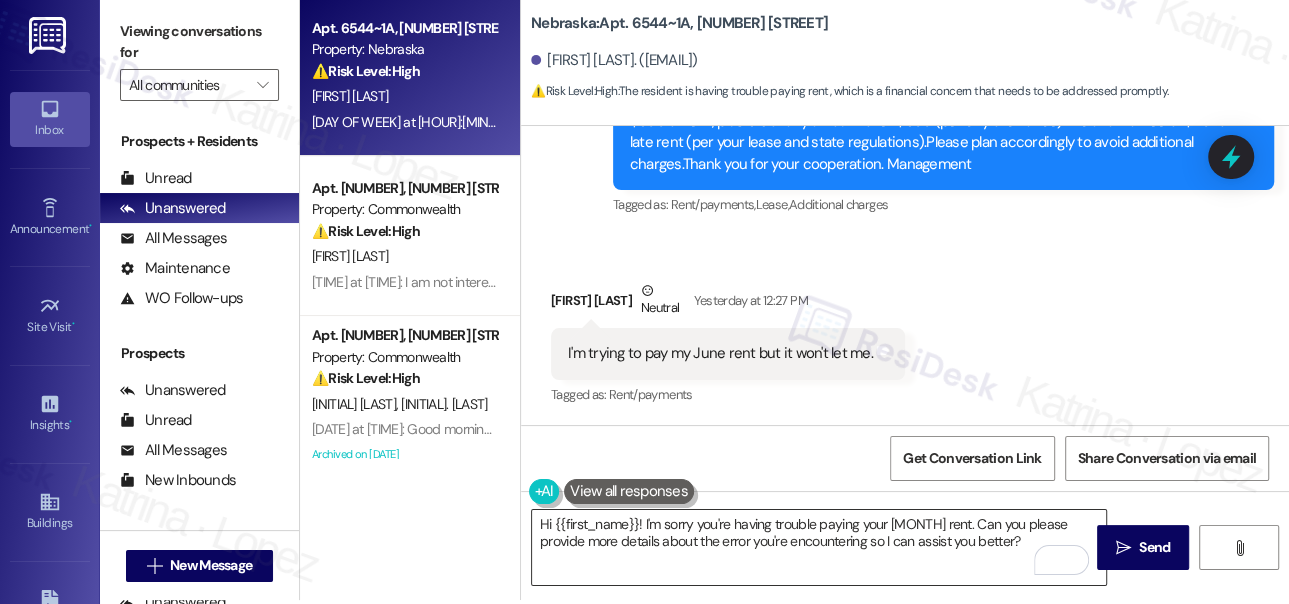 click on "Hi {{first_name}}! I'm sorry you're having trouble paying your [MONTH] rent. Can you please provide more details about the error you're encountering so I can assist you better?" at bounding box center (819, 547) 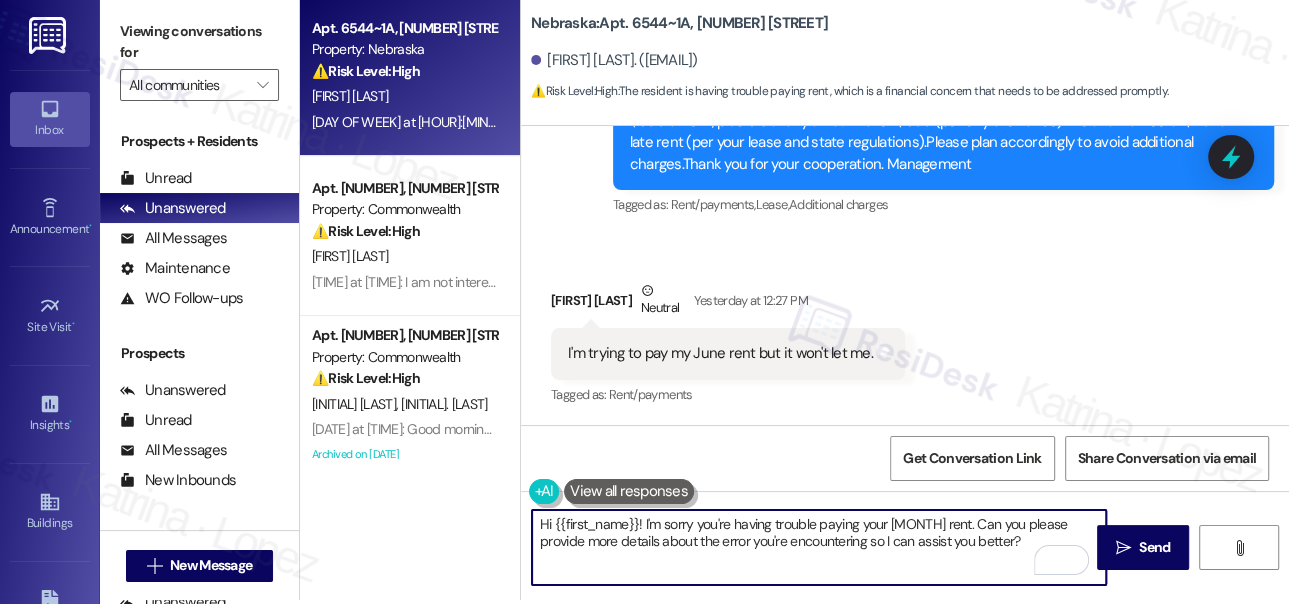 paste on "Are you receiving an error message, or is the option to pay just not showing up?" 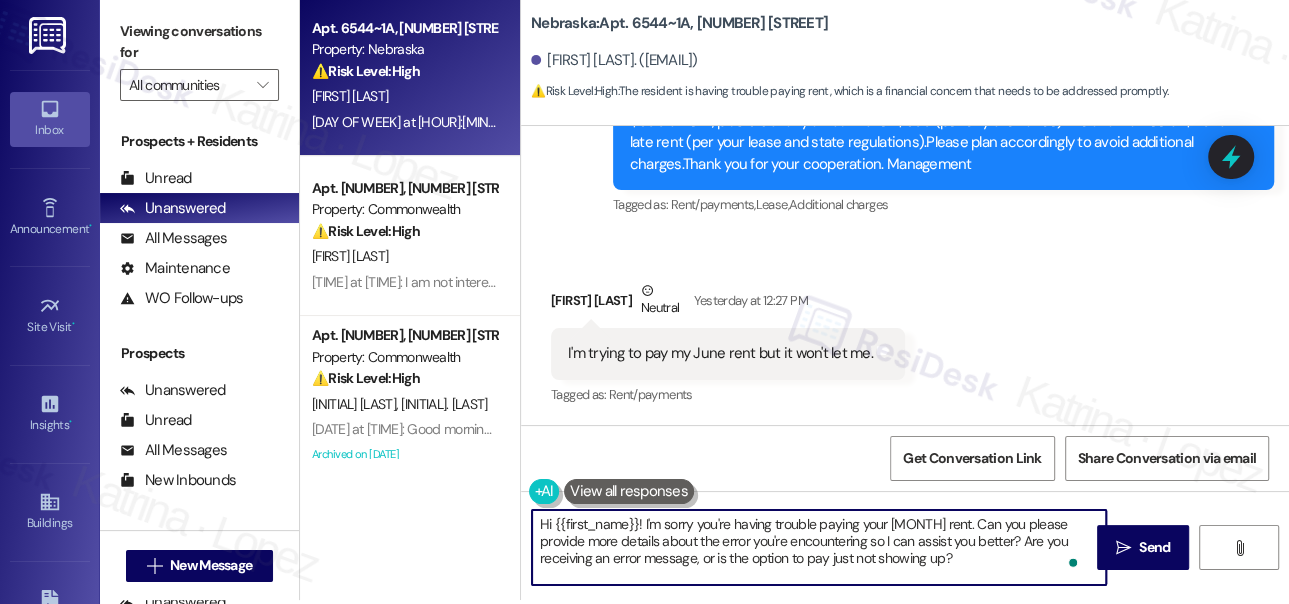 scroll, scrollTop: 16, scrollLeft: 0, axis: vertical 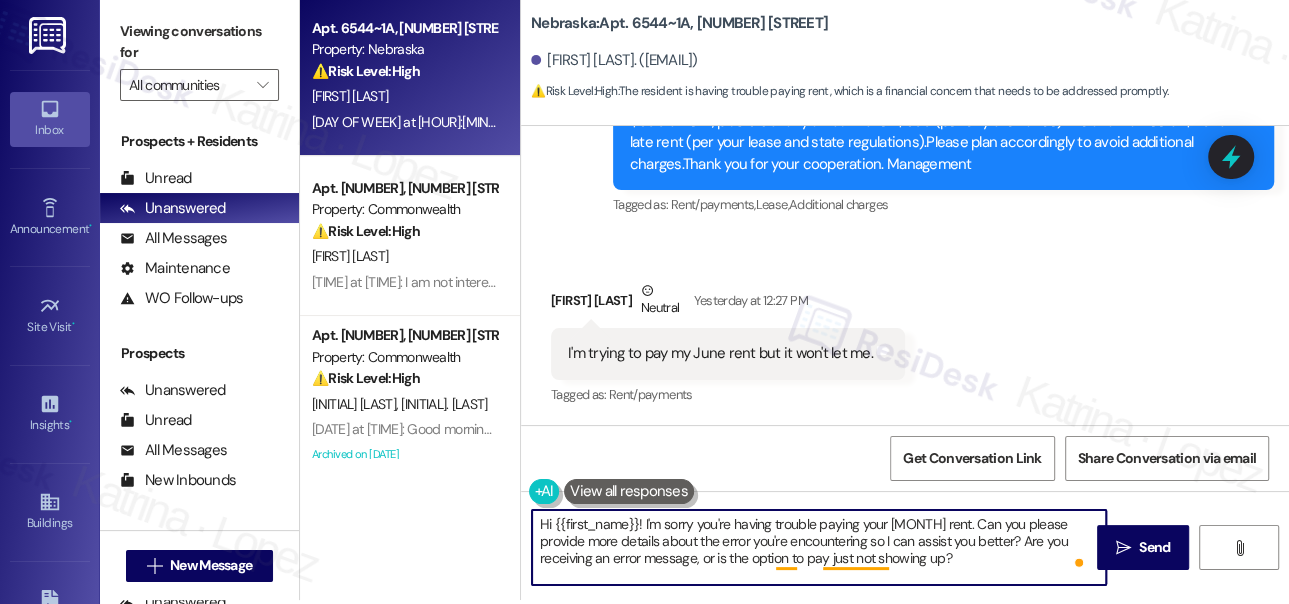 click on "Hi {{first_name}}! I'm sorry you're having trouble paying your [MONTH] rent. Can you please provide more details about the error you're encountering so I can assist you better? Are you receiving an error message, or is the option to pay just not showing up?" at bounding box center [819, 547] 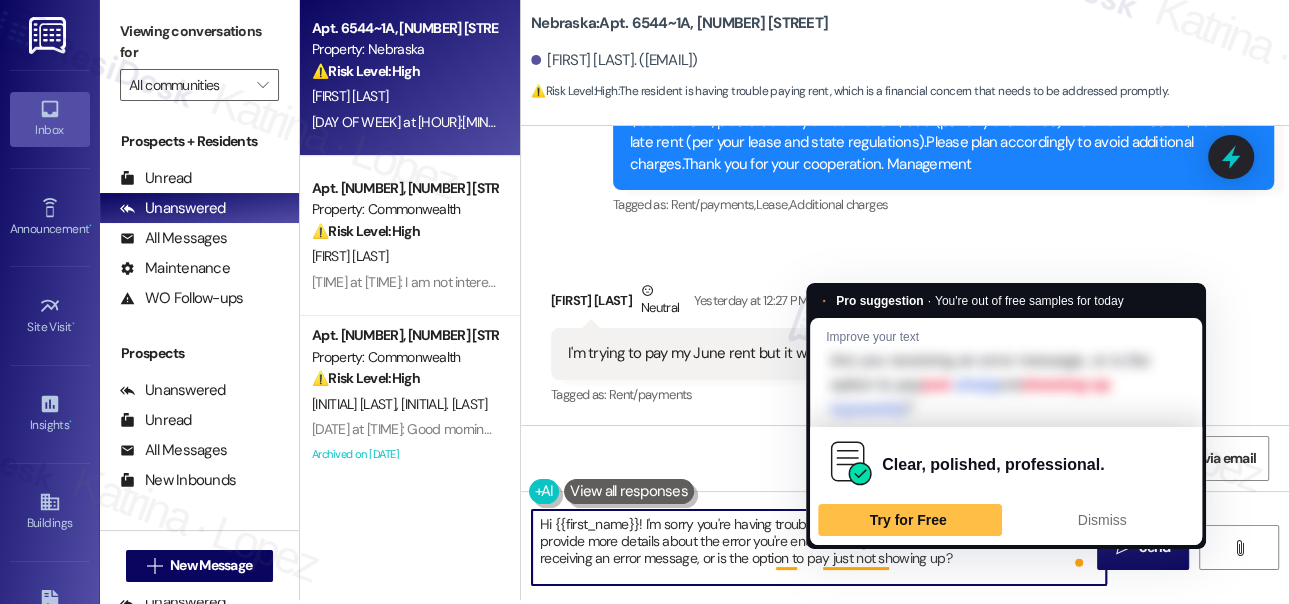 click on "Hi {{first_name}}! I'm sorry you're having trouble paying your [MONTH] rent. Can you please provide more details about the error you're encountering so I can assist you better? Are you receiving an error message, or is the option to pay just not showing up?" at bounding box center [819, 547] 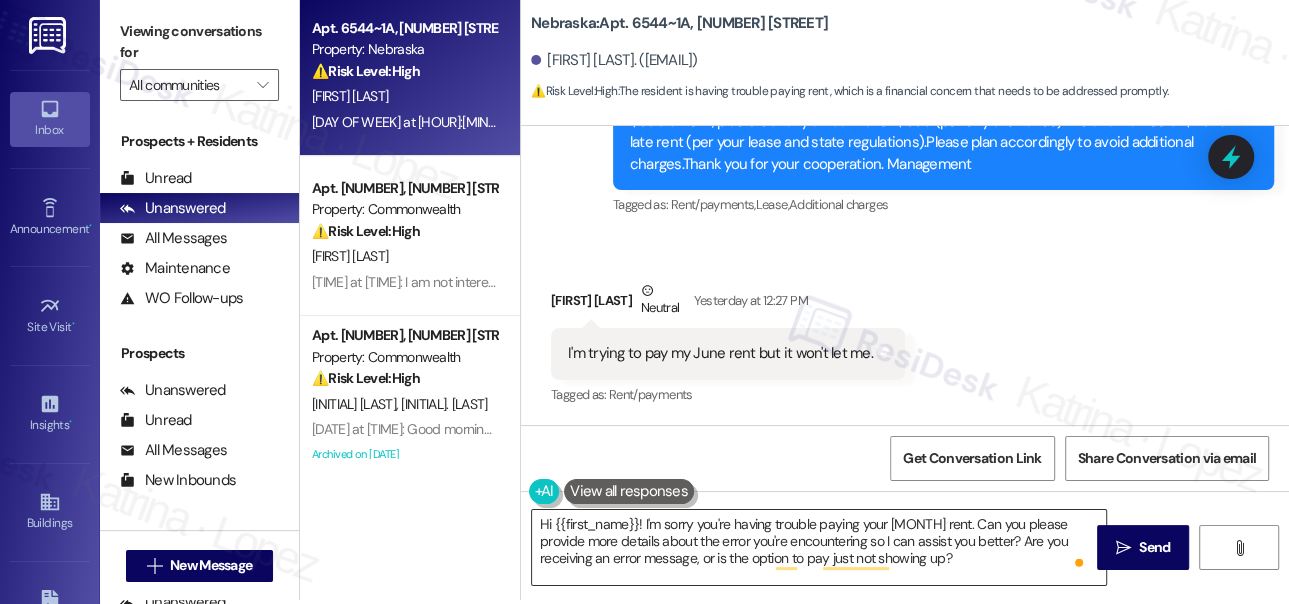 drag, startPoint x: 1144, startPoint y: 540, endPoint x: 960, endPoint y: 527, distance: 184.45866 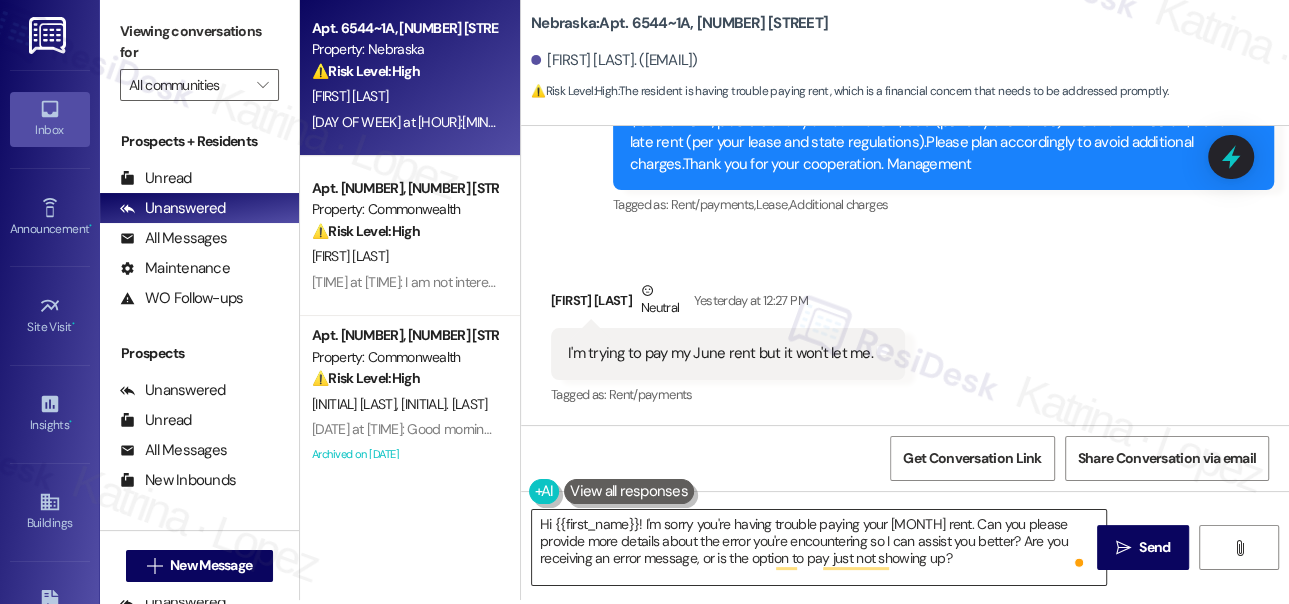 click on "Hi {{first_name}}! I'm sorry you're having trouble paying your [MONTH] rent. Can you please provide more details about the error you're encountering so I can assist you better? Are you receiving an error message, or is the option to pay just not showing up?  Send " at bounding box center (905, 566) 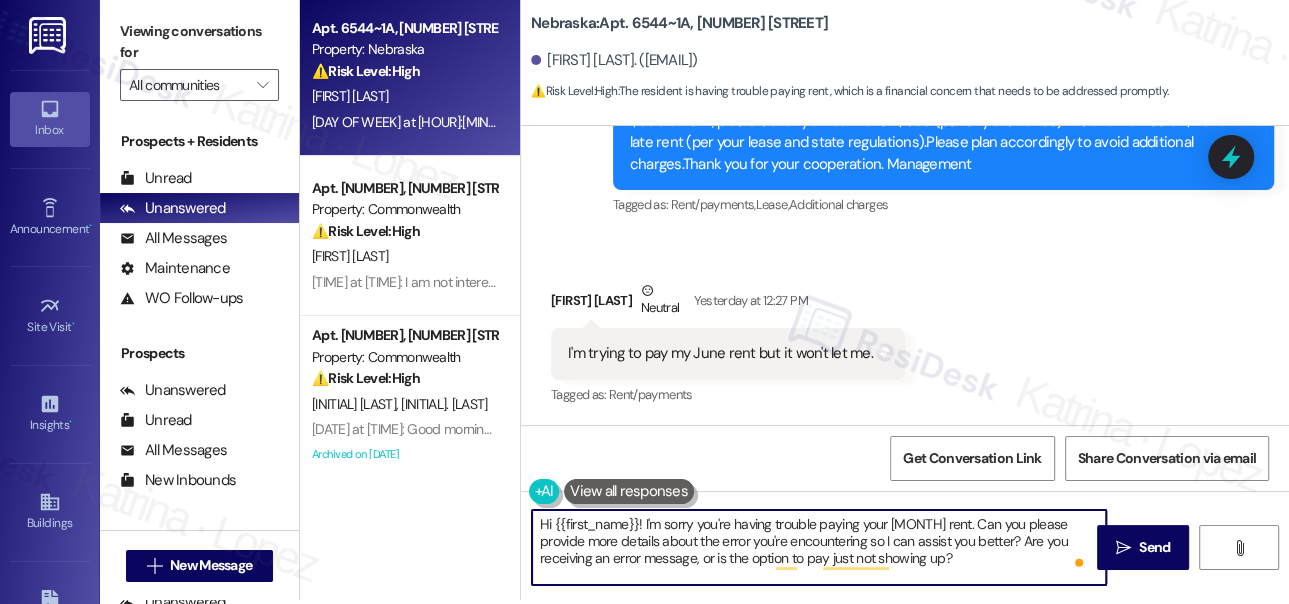 click on "Hi {{first_name}}! I'm sorry you're having trouble paying your [MONTH] rent. Can you please provide more details about the error you're encountering so I can assist you better? Are you receiving an error message, or is the option to pay just not showing up?" at bounding box center (819, 547) 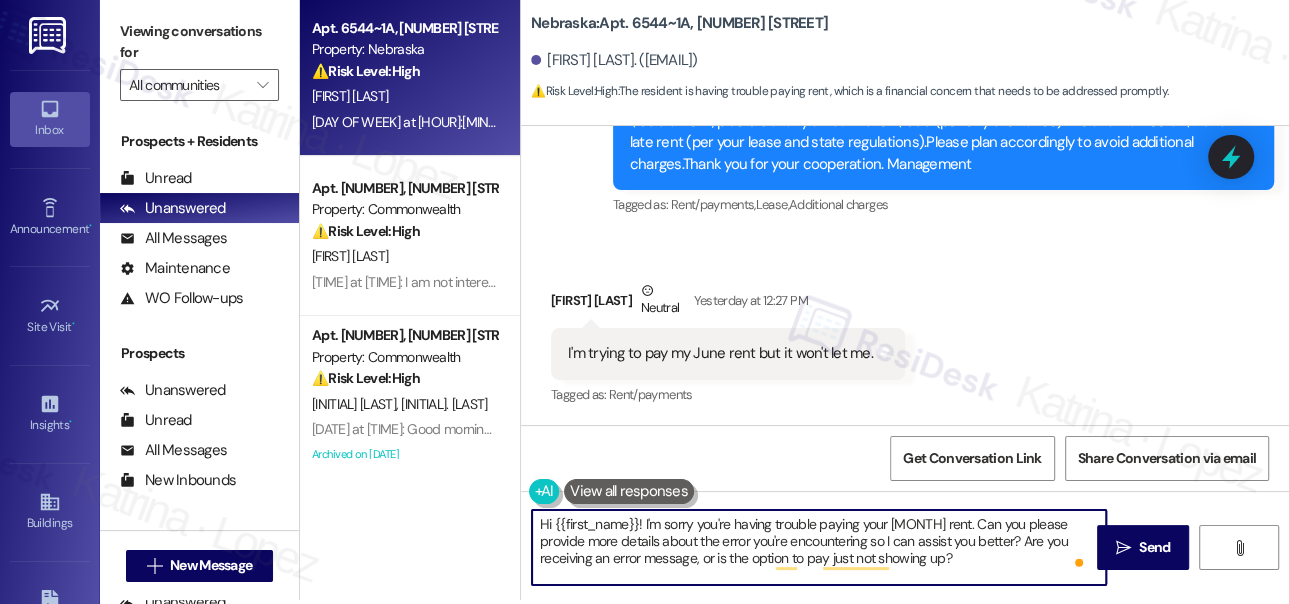 click on "Hi {{first_name}}! I'm sorry you're having trouble paying your [MONTH] rent. Can you please provide more details about the error you're encountering so I can assist you better? Are you receiving an error message, or is the option to pay just not showing up?" at bounding box center (819, 547) 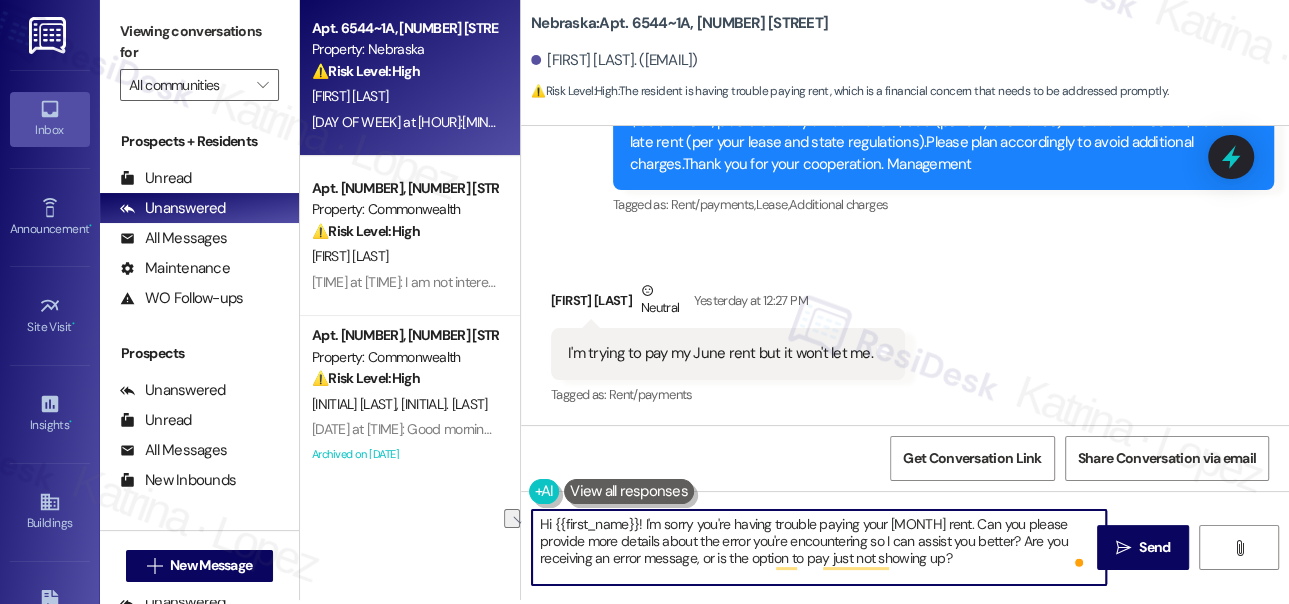 drag, startPoint x: 819, startPoint y: 542, endPoint x: 968, endPoint y: 543, distance: 149.00336 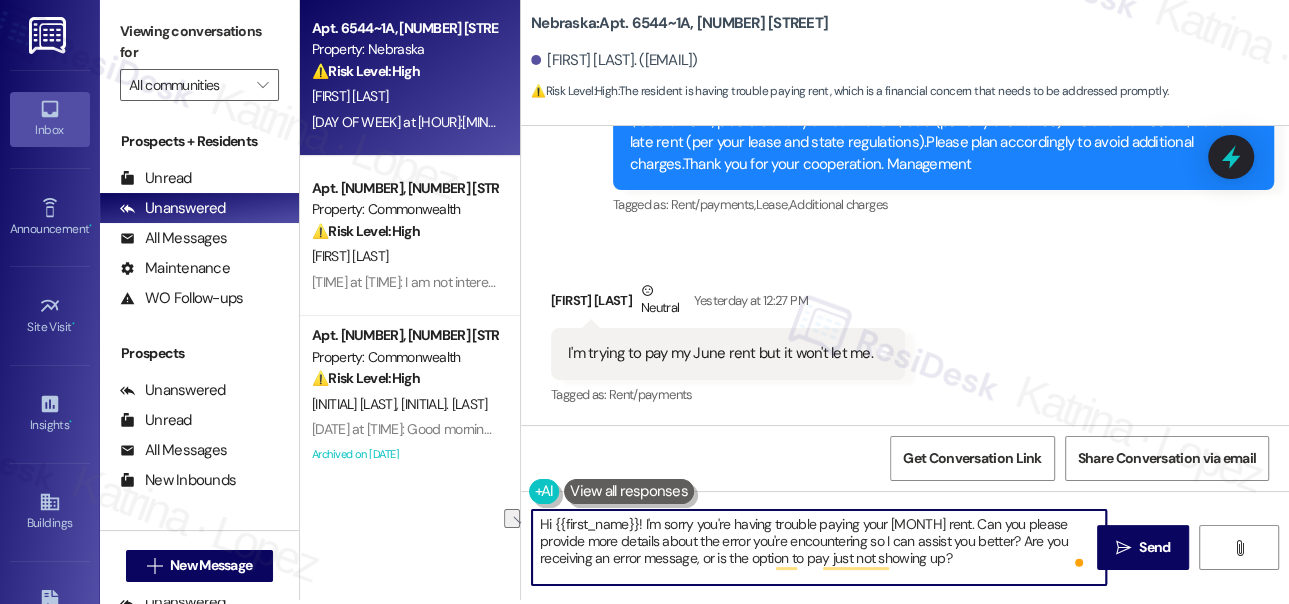click on "Hi {{first_name}}! I'm sorry you're having trouble paying your [MONTH] rent. Can you please provide more details about the error you're encountering so I can assist you better? Are you receiving an error message, or is the option to pay just not showing up?" at bounding box center (819, 547) 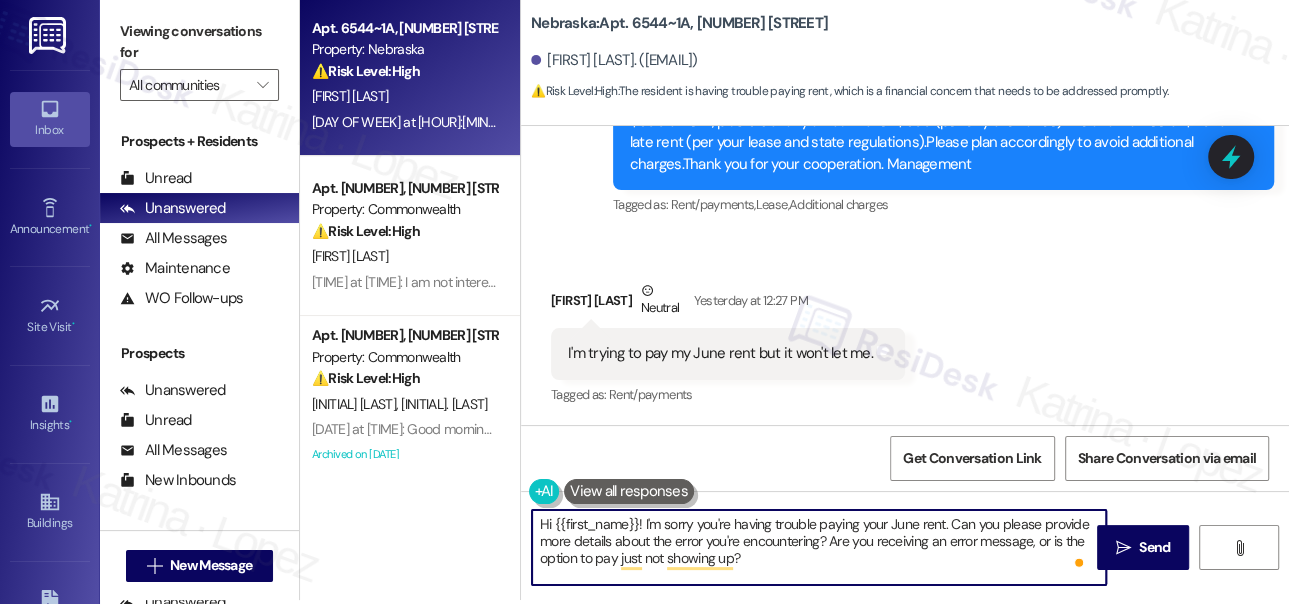 click on "Hi {{first_name}}! I'm sorry you're having trouble paying your June rent. Can you please provide more details about the error you're encountering? Are you receiving an error message, or is the option to pay just not showing up?" at bounding box center (819, 547) 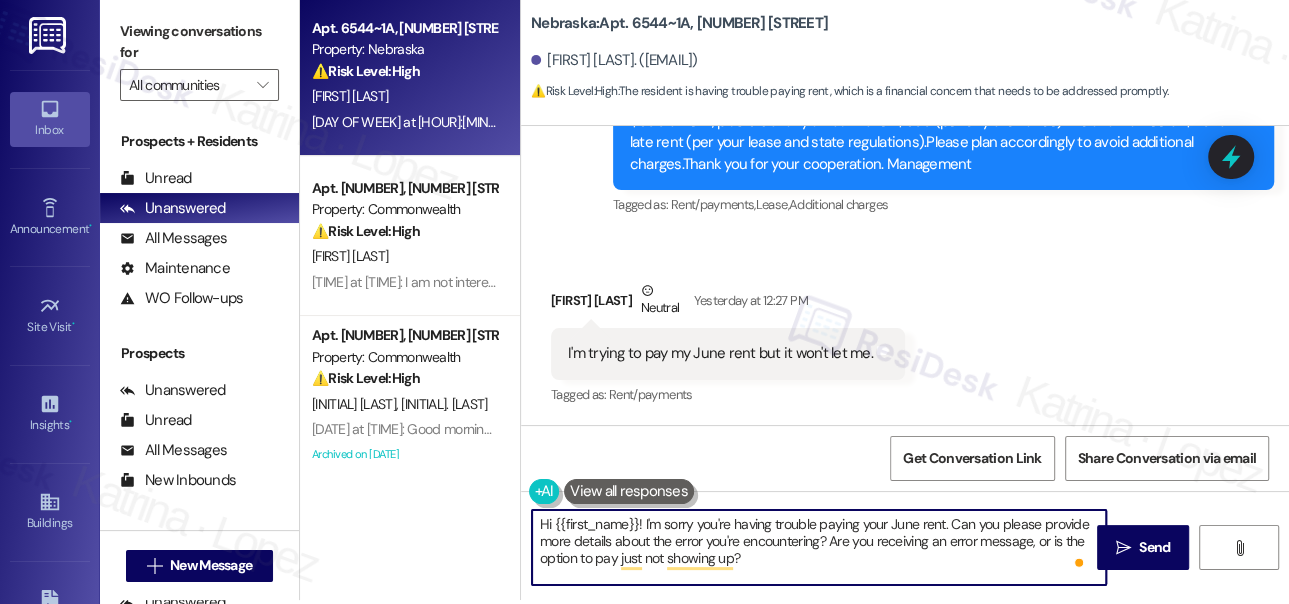 type on "Hi {{first_name}}! I'm sorry you're having trouble paying your June rent. Can you please provide more details about the error you're encountering? Are you receiving an error message, or is the option to pay just not showing up?" 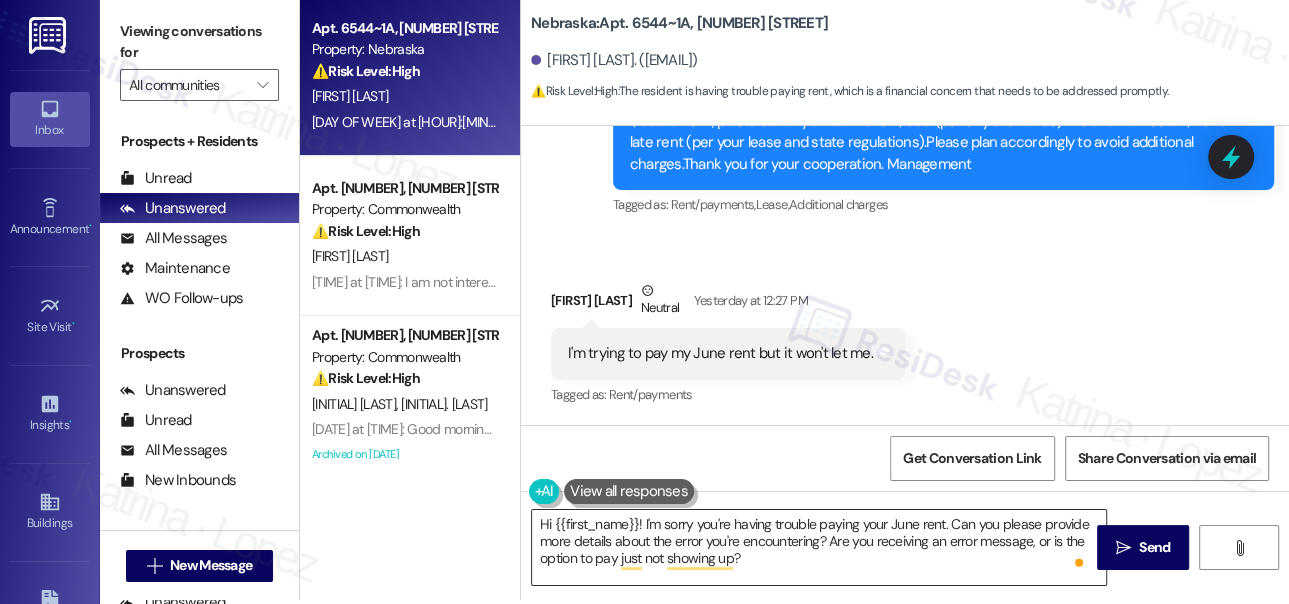 click on "Hi {{first_name}}! I'm sorry you're having trouble paying your June rent. Can you please provide more details about the error you're encountering? Are you receiving an error message, or is the option to pay just not showing up?" at bounding box center (819, 547) 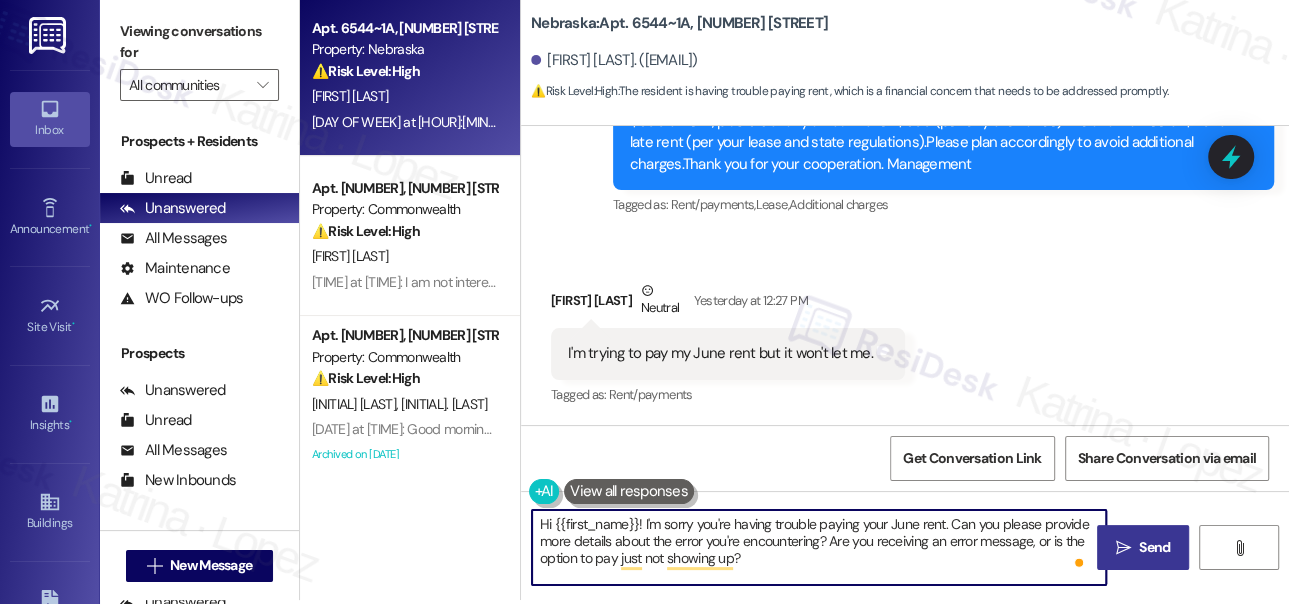 click on "Send" at bounding box center (1154, 547) 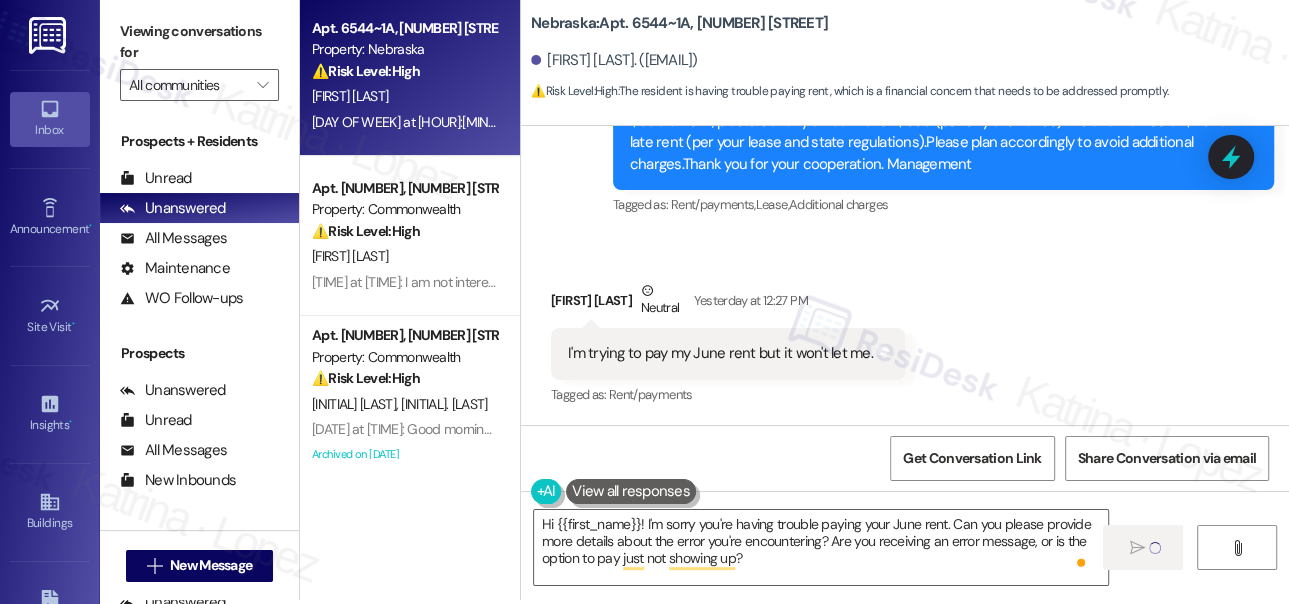 type 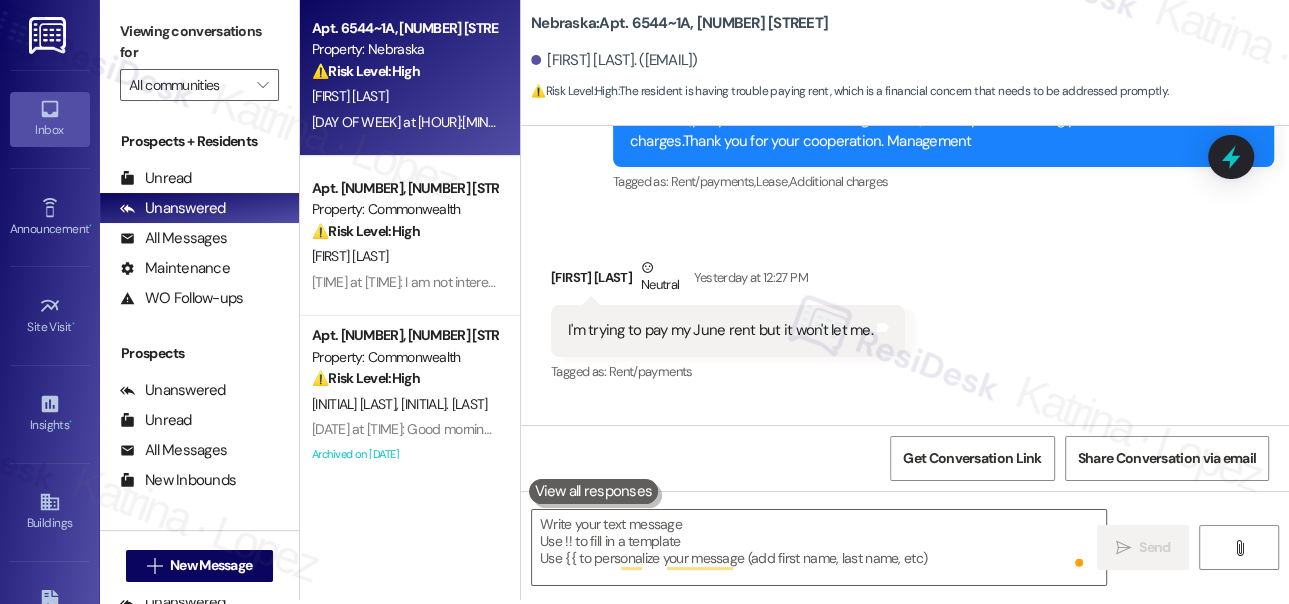 scroll, scrollTop: 3244, scrollLeft: 0, axis: vertical 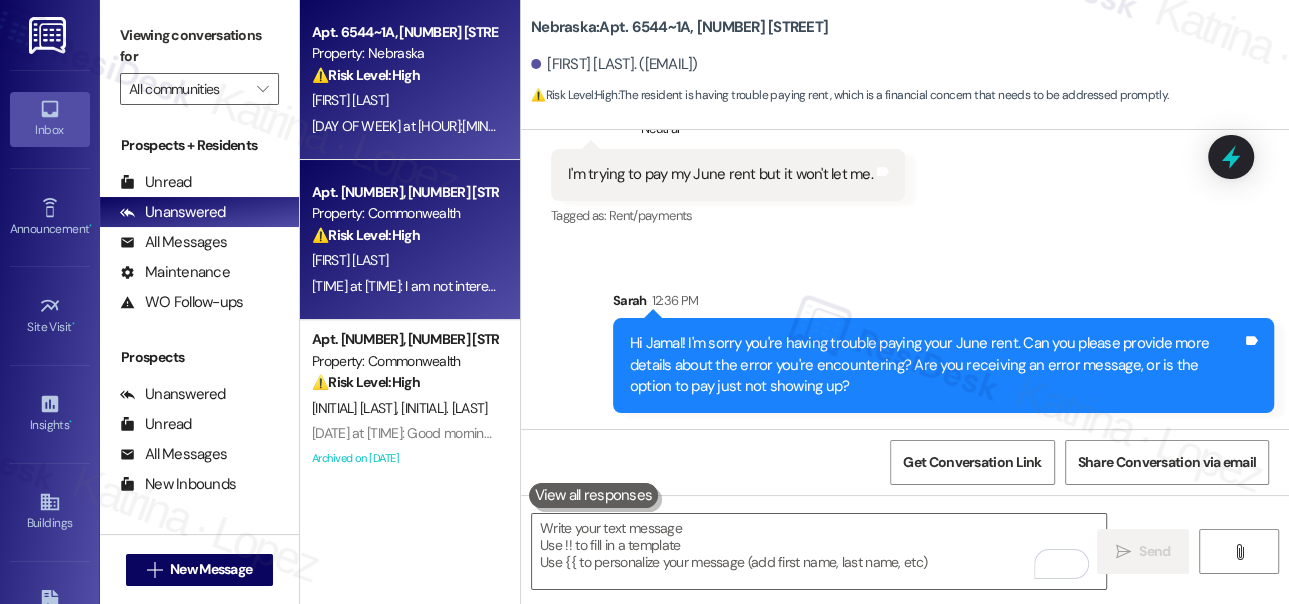 click on "Property: Commonwealth" at bounding box center [404, 213] 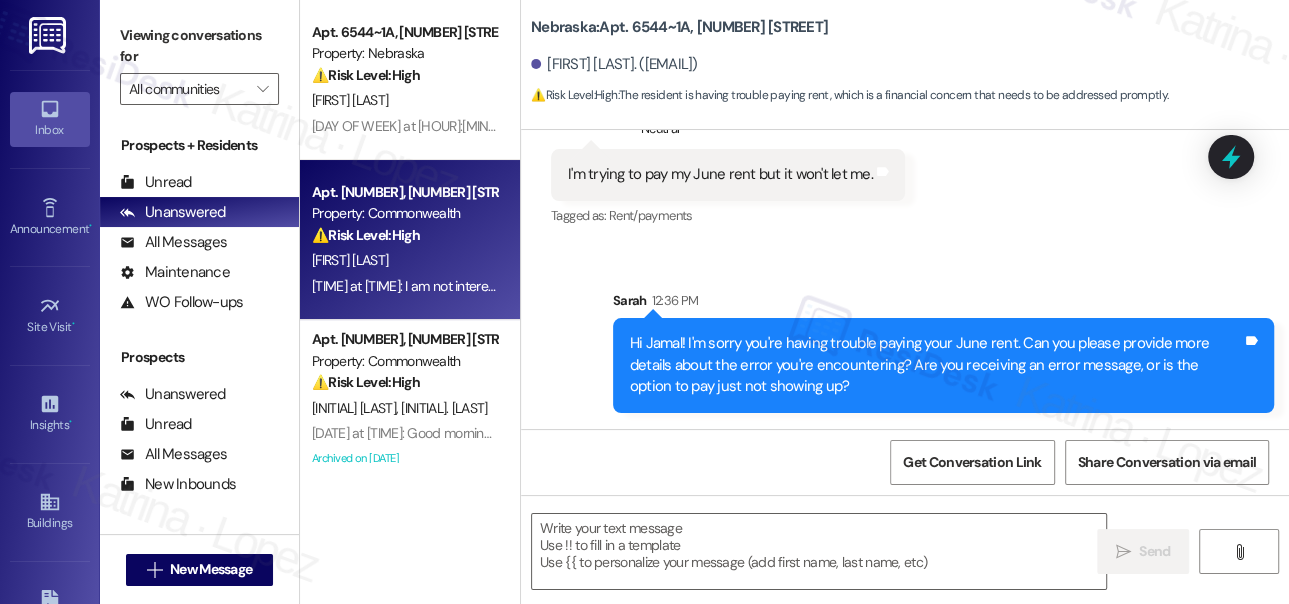 type on "Fetching suggested responses. Please feel free to read through the conversation in the meantime." 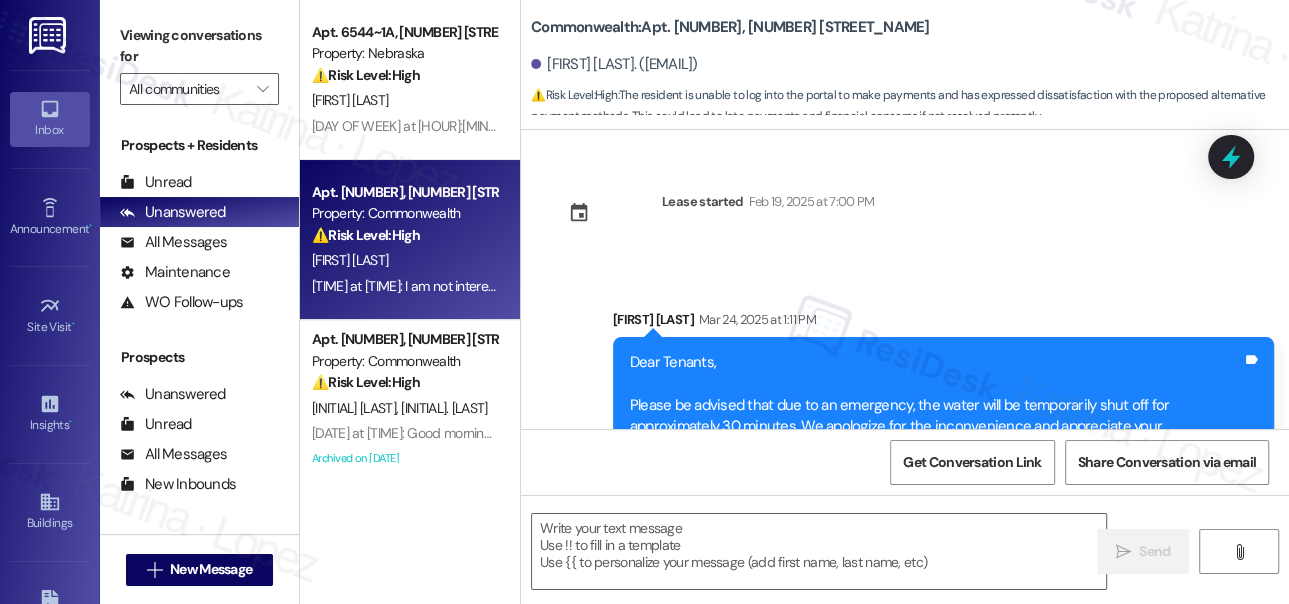 scroll, scrollTop: 15807, scrollLeft: 0, axis: vertical 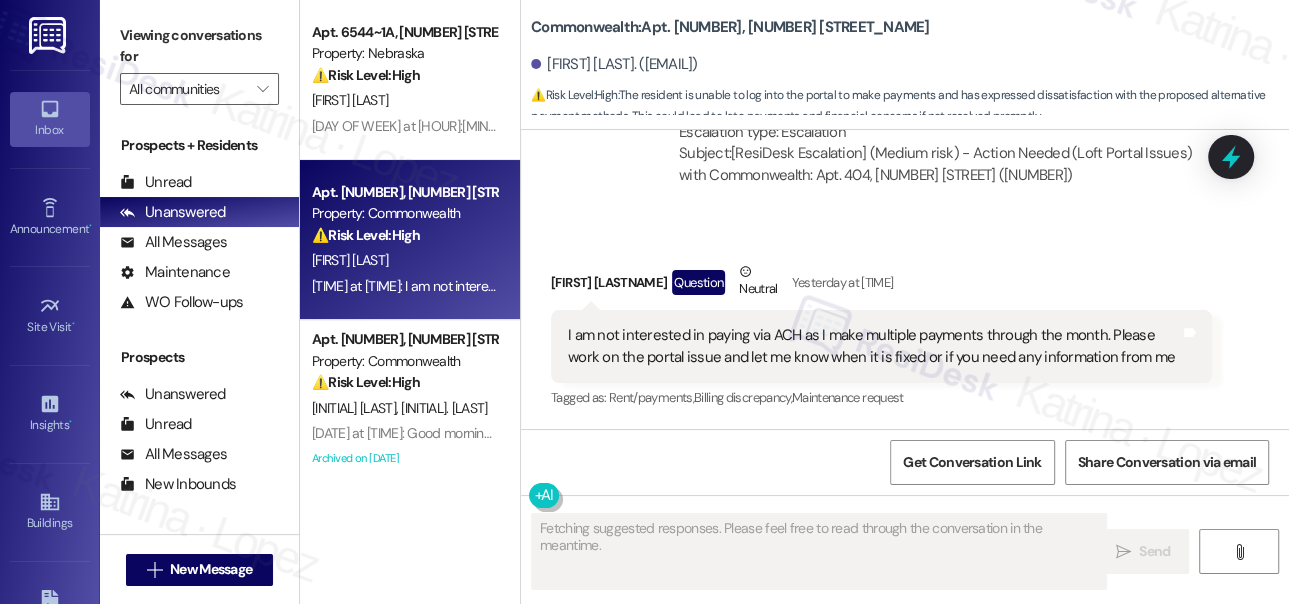 click on "I am not interested in paying via ACH as I make multiple payments through the month. Please work on the portal issue and let me know when it is fixed or if you need any information from me" at bounding box center (874, 346) 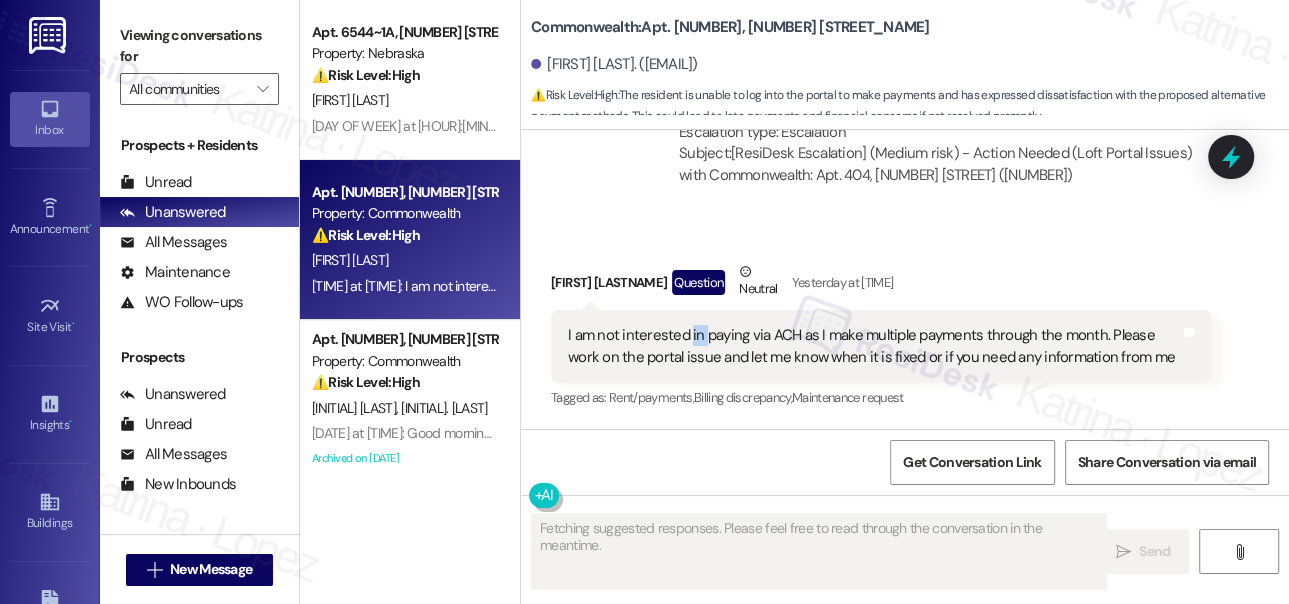 click on "I am not interested in paying via ACH as I make multiple payments through the month. Please work on the portal issue and let me know when it is fixed or if you need any information from me" at bounding box center [874, 346] 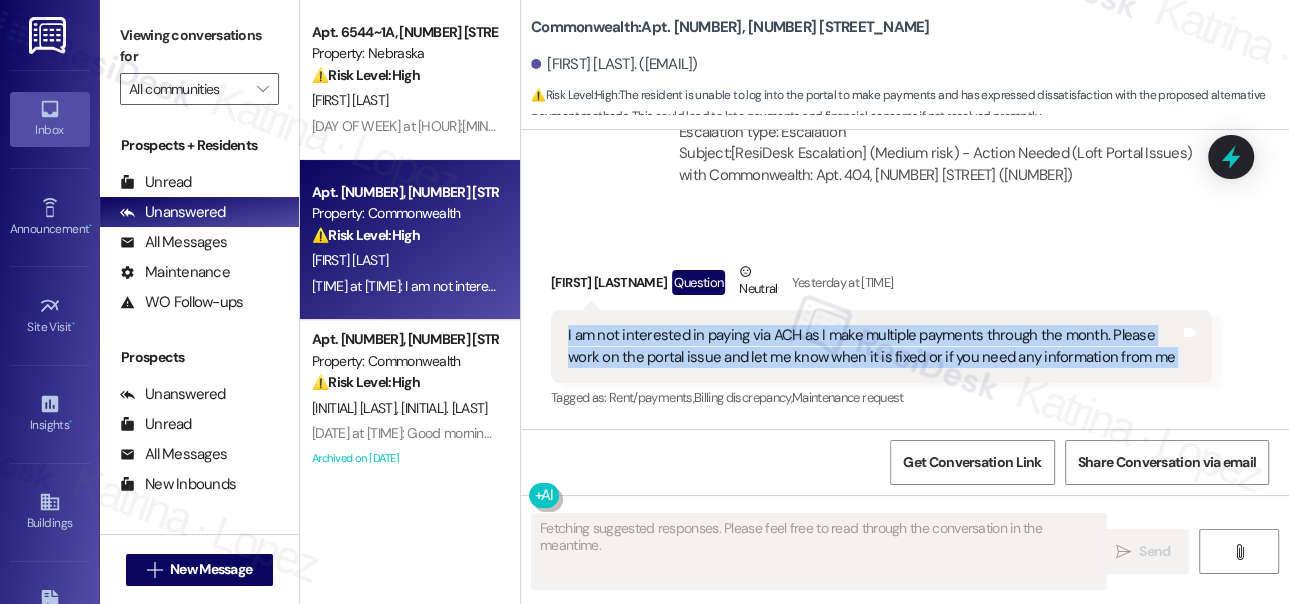 click on "I am not interested in paying via ACH as I make multiple payments through the month. Please work on the portal issue and let me know when it is fixed or if you need any information from me" at bounding box center [874, 346] 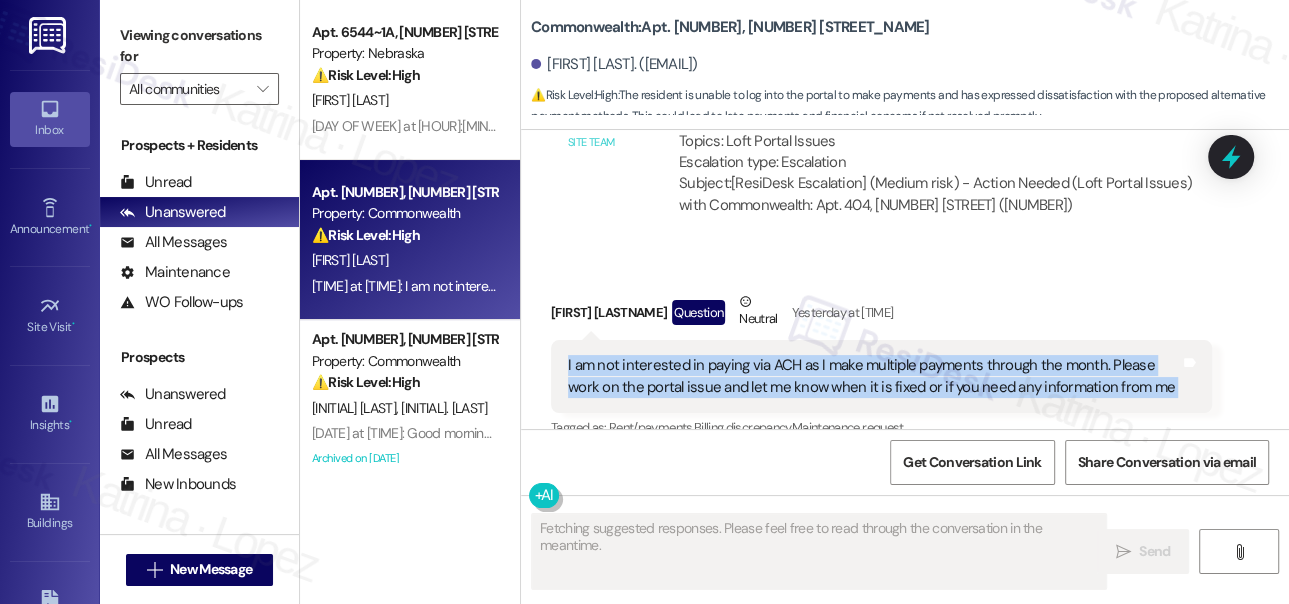 scroll, scrollTop: 15625, scrollLeft: 0, axis: vertical 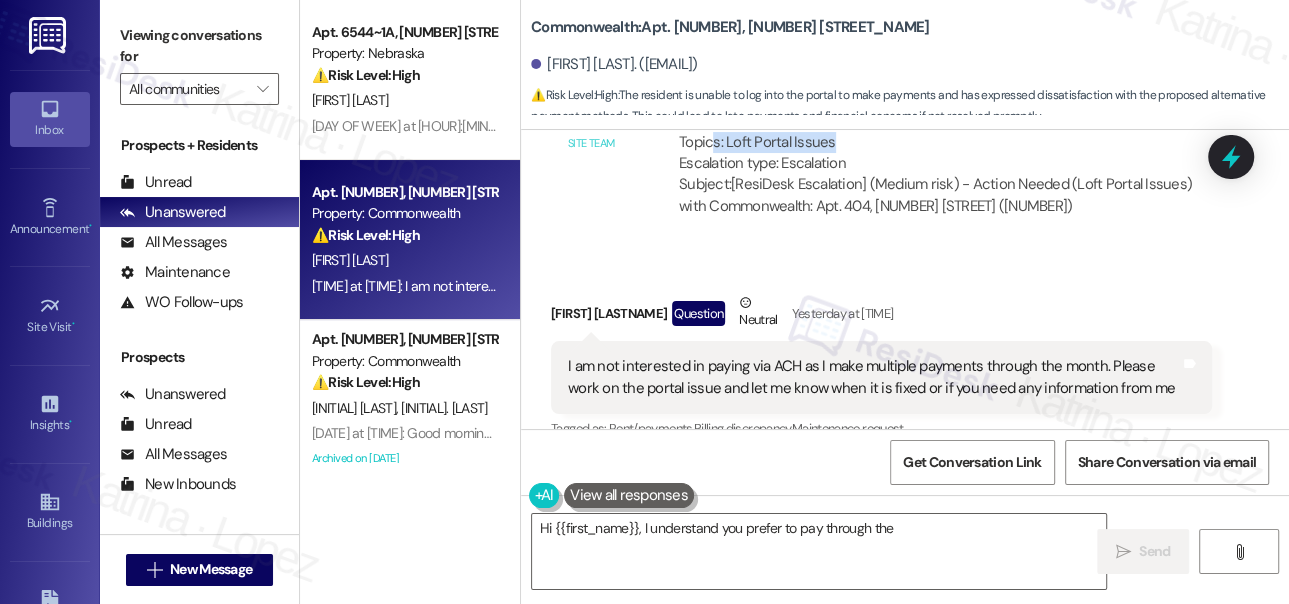 drag, startPoint x: 713, startPoint y: 294, endPoint x: 832, endPoint y: 294, distance: 119 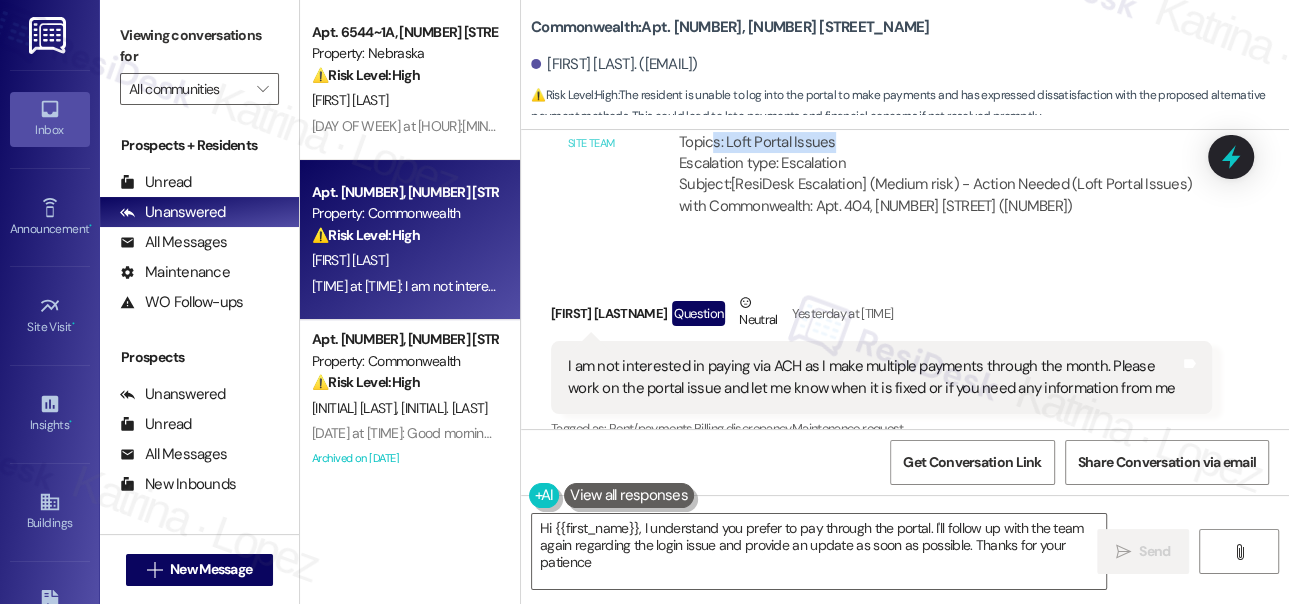 type on "Hi {{first_name}}, I understand you prefer to pay through the portal. I'll follow up with the team again regarding the login issue and provide an update as soon as possible. Thanks for your patience!" 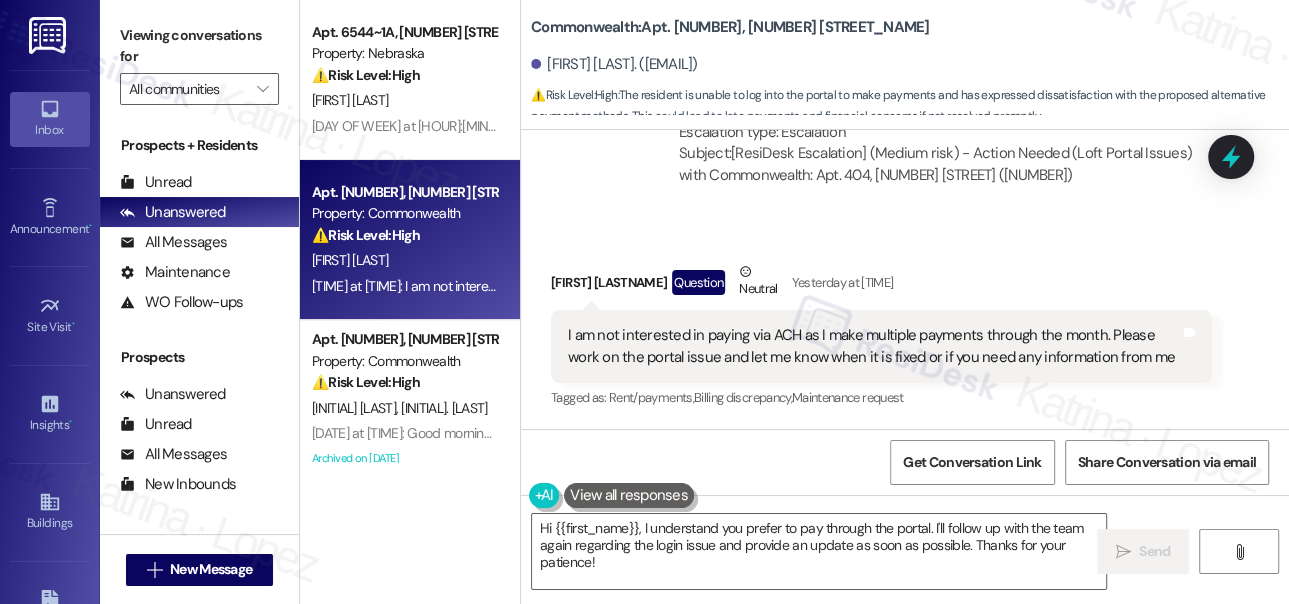 scroll, scrollTop: 15807, scrollLeft: 0, axis: vertical 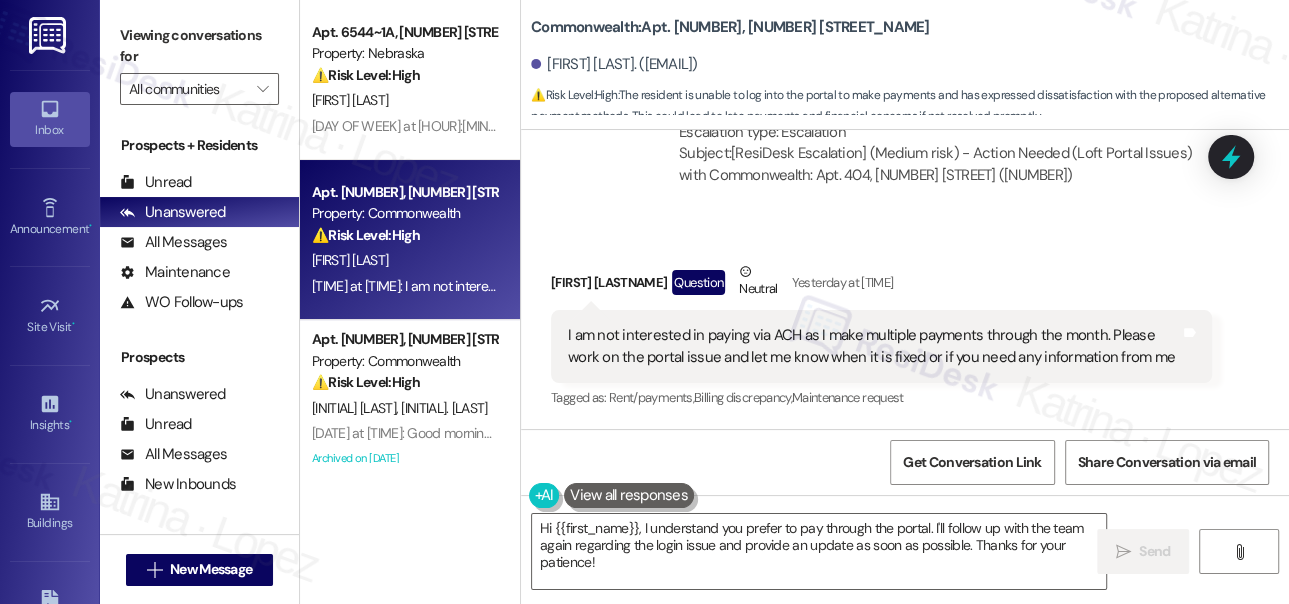 click on "I am not interested in paying via ACH as I make multiple payments through the month. Please work on the portal issue and let me know when it is fixed or if you need any information from me" at bounding box center [874, 346] 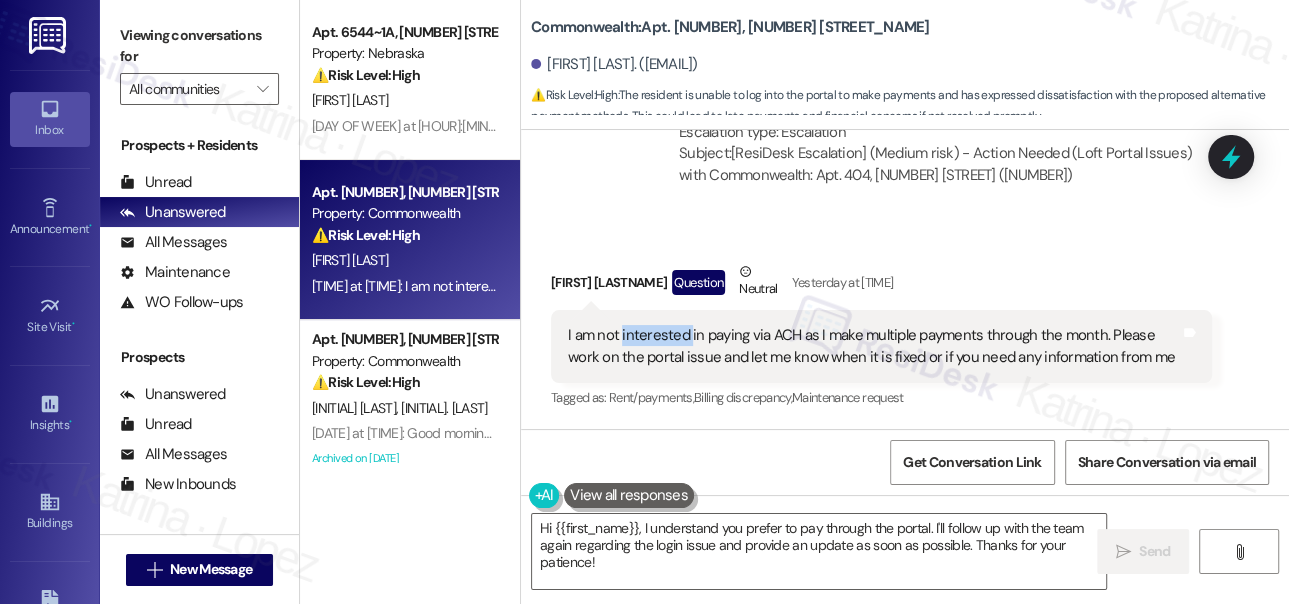 click on "I am not interested in paying via ACH as I make multiple payments through the month. Please work on the portal issue and let me know when it is fixed or if you need any information from me" at bounding box center [874, 346] 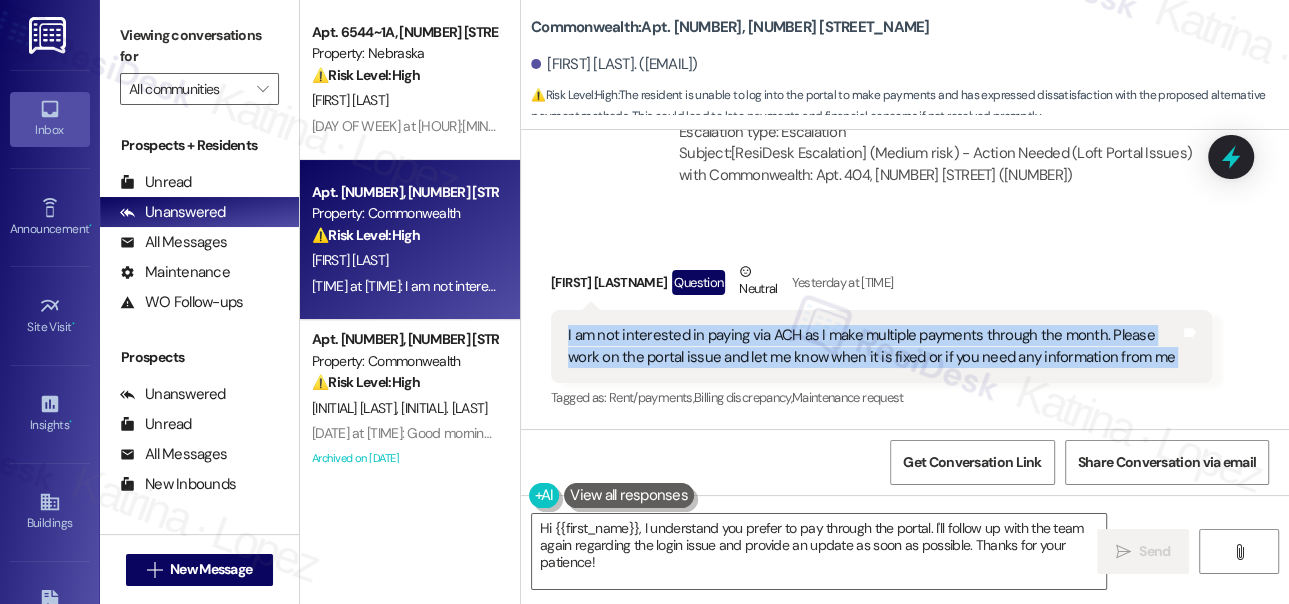 click on "I am not interested in paying via ACH as I make multiple payments through the month. Please work on the portal issue and let me know when it is fixed or if you need any information from me" at bounding box center [874, 346] 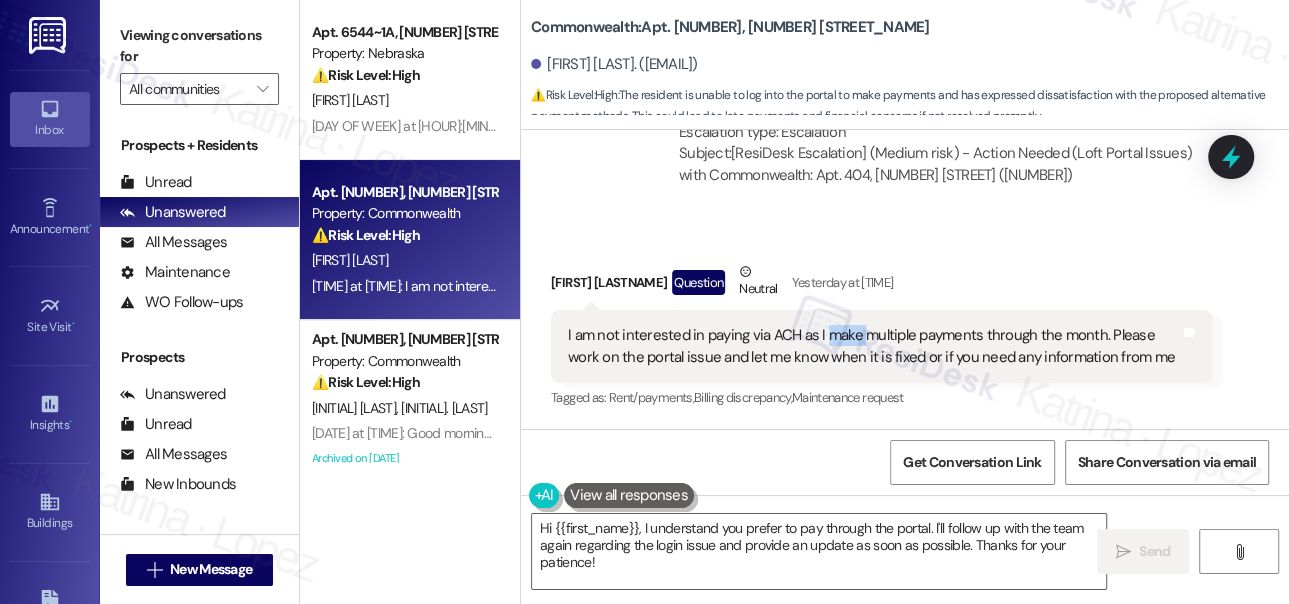 click on "I am not interested in paying via ACH as I make multiple payments through the month. Please work on the portal issue and let me know when it is fixed or if you need any information from me" at bounding box center (874, 346) 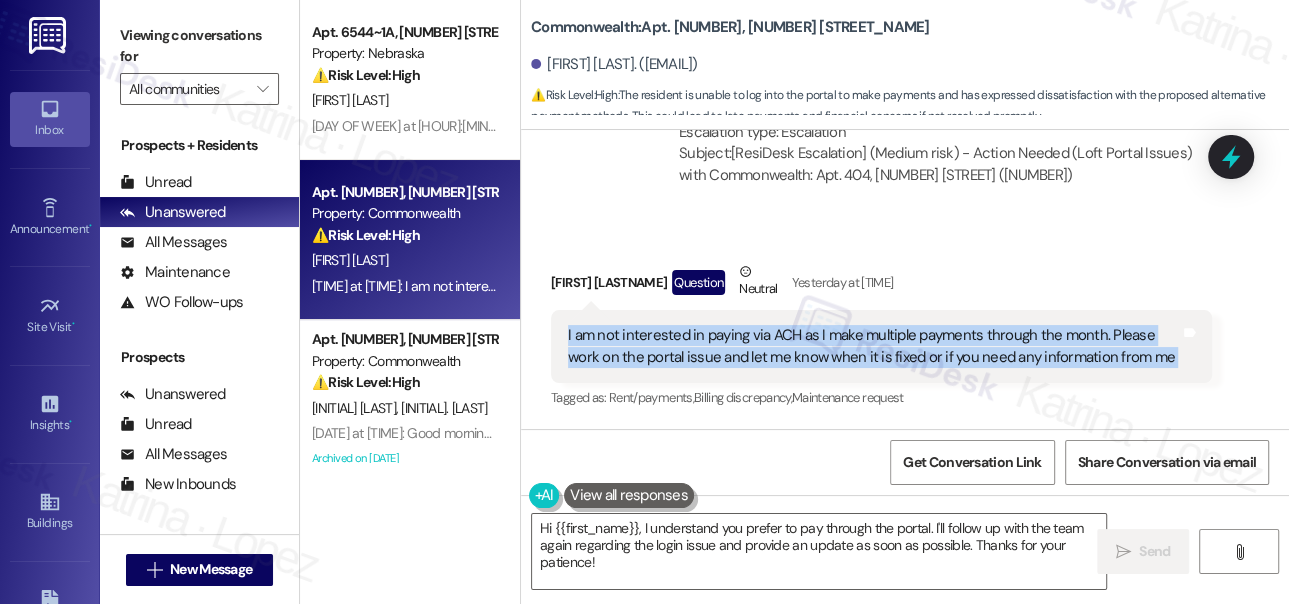 click on "I am not interested in paying via ACH as I make multiple payments through the month. Please work on the portal issue and let me know when it is fixed or if you need any information from me" at bounding box center [874, 346] 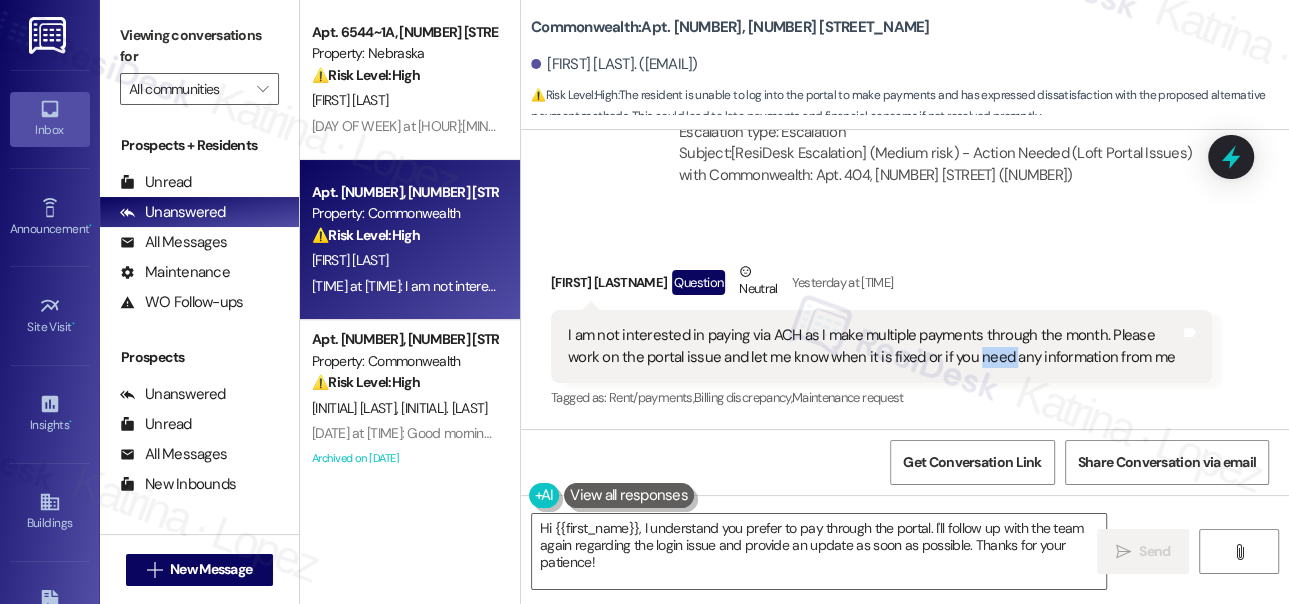 click on "I am not interested in paying via ACH as I make multiple payments through the month. Please work on the portal issue and let me know when it is fixed or if you need any information from me" at bounding box center (874, 346) 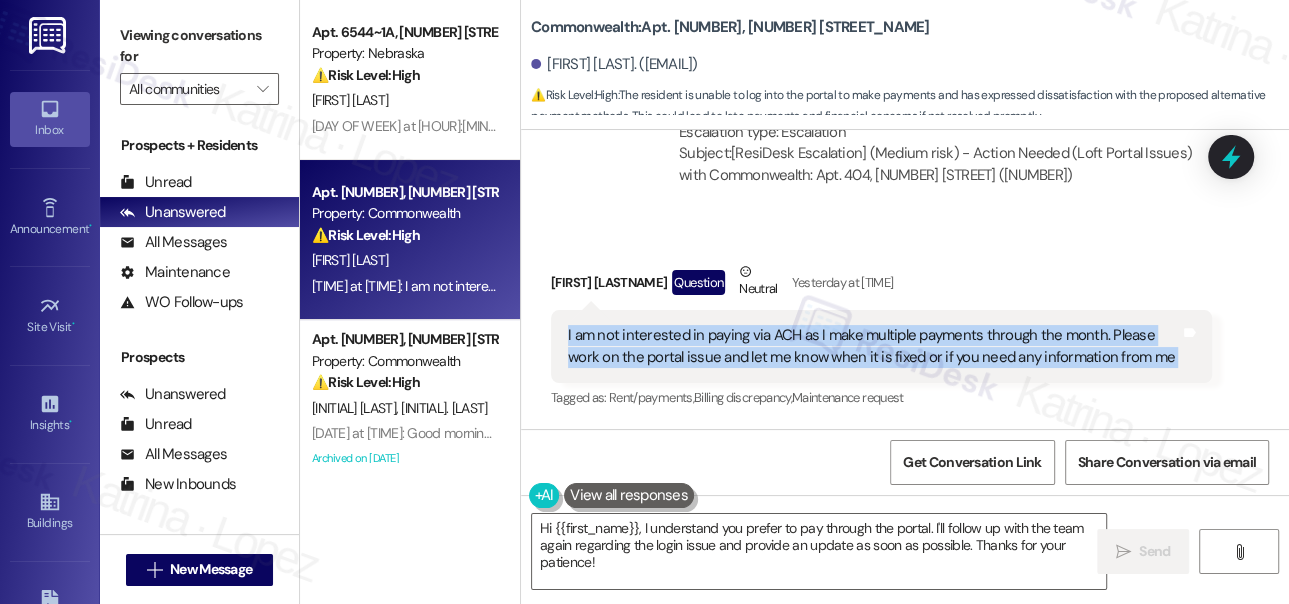 click on "I am not interested in paying via ACH as I make multiple payments through the month. Please work on the portal issue and let me know when it is fixed or if you need any information from me" at bounding box center (874, 346) 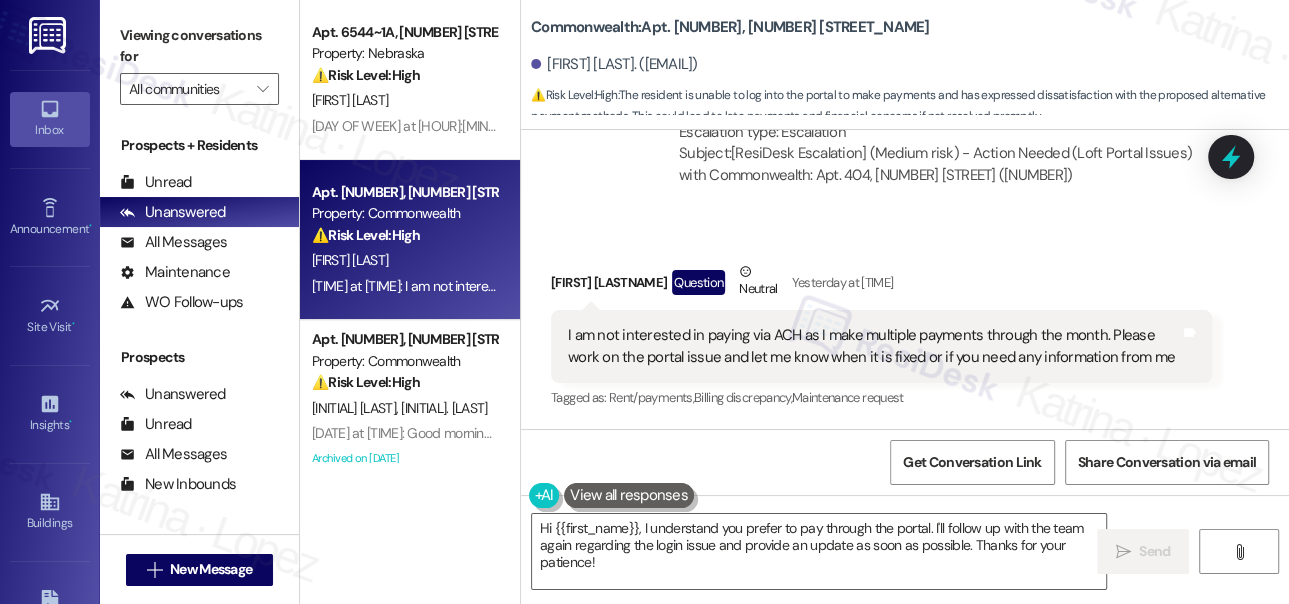 click on "[NAME] Question Neutral [TIME] [TIME]" at bounding box center [881, 285] 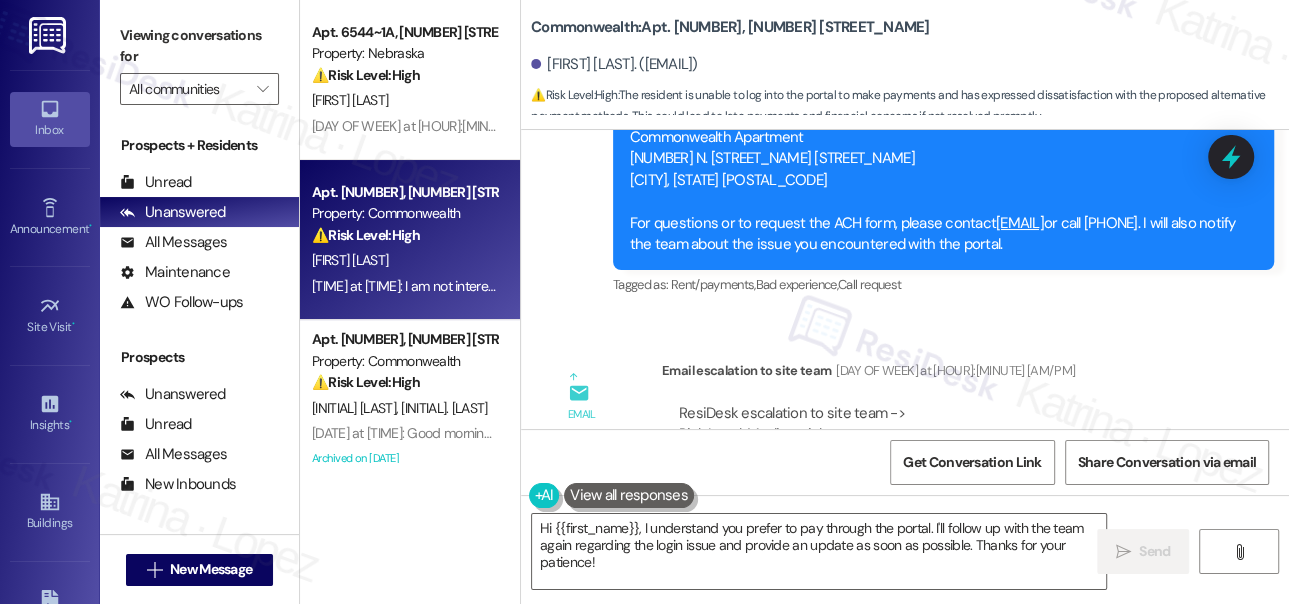 scroll, scrollTop: 15352, scrollLeft: 0, axis: vertical 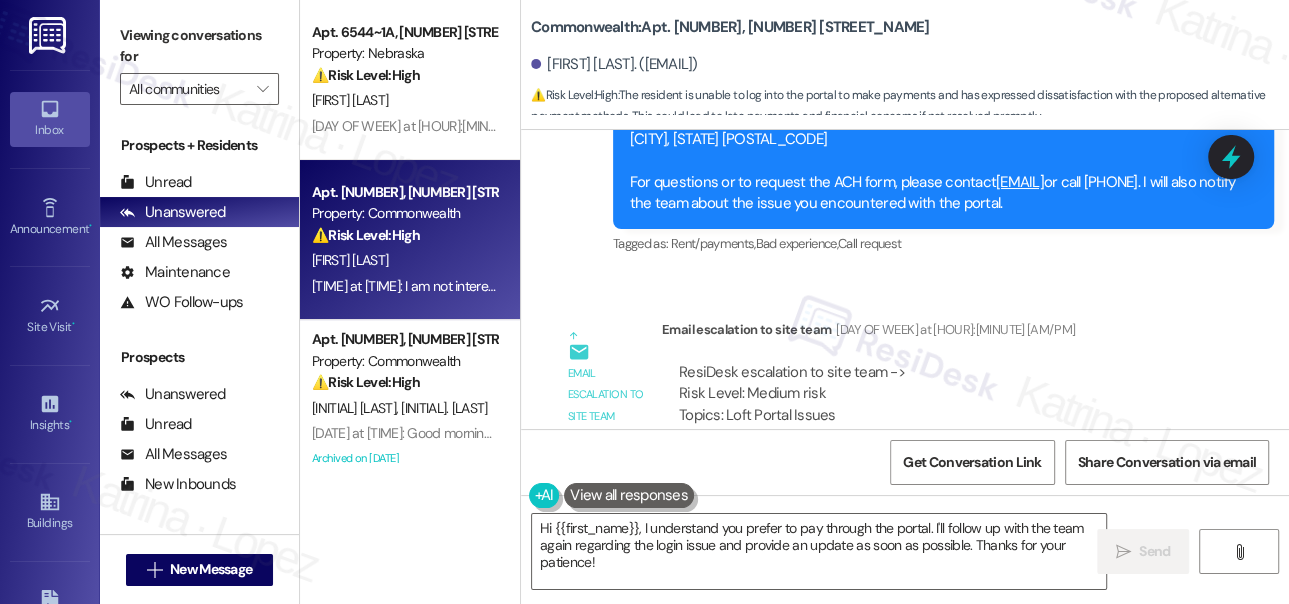 drag, startPoint x: 703, startPoint y: 313, endPoint x: 1045, endPoint y: 351, distance: 344.10464 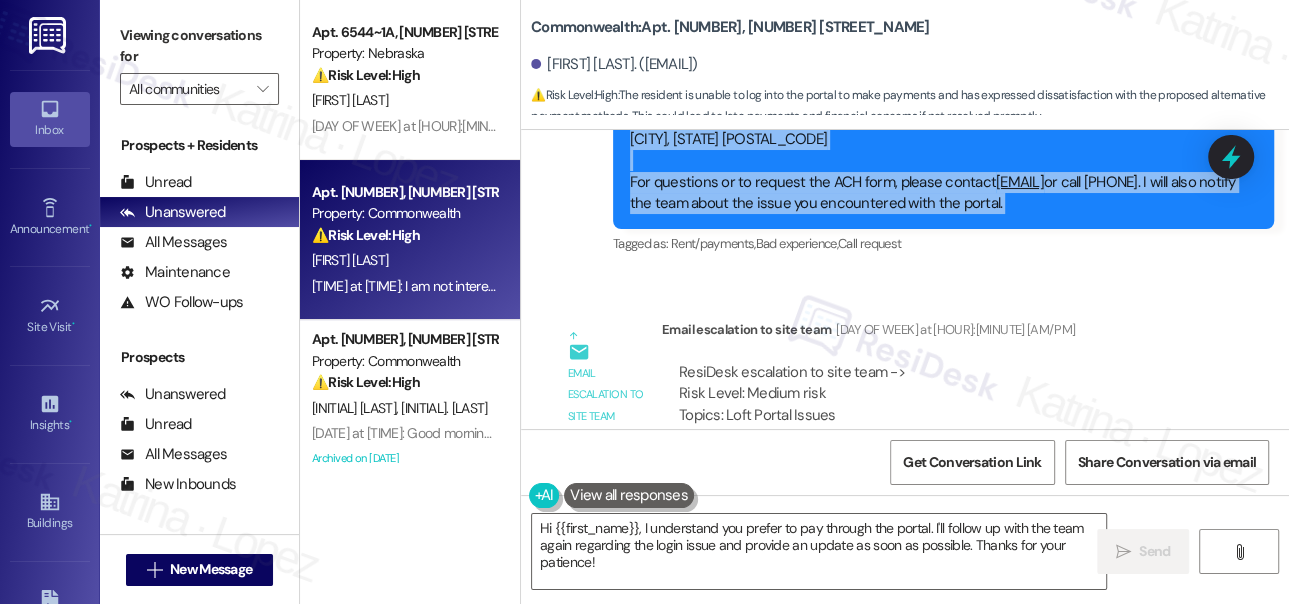 drag, startPoint x: 1036, startPoint y: 350, endPoint x: 626, endPoint y: 168, distance: 448.58 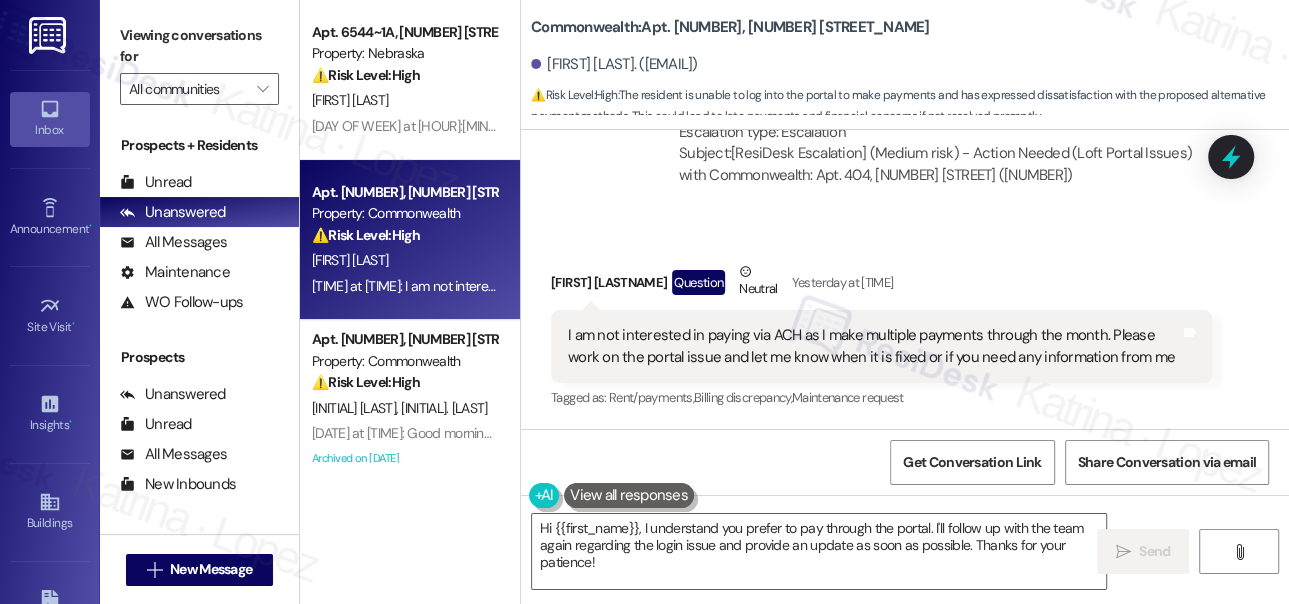 scroll, scrollTop: 15807, scrollLeft: 0, axis: vertical 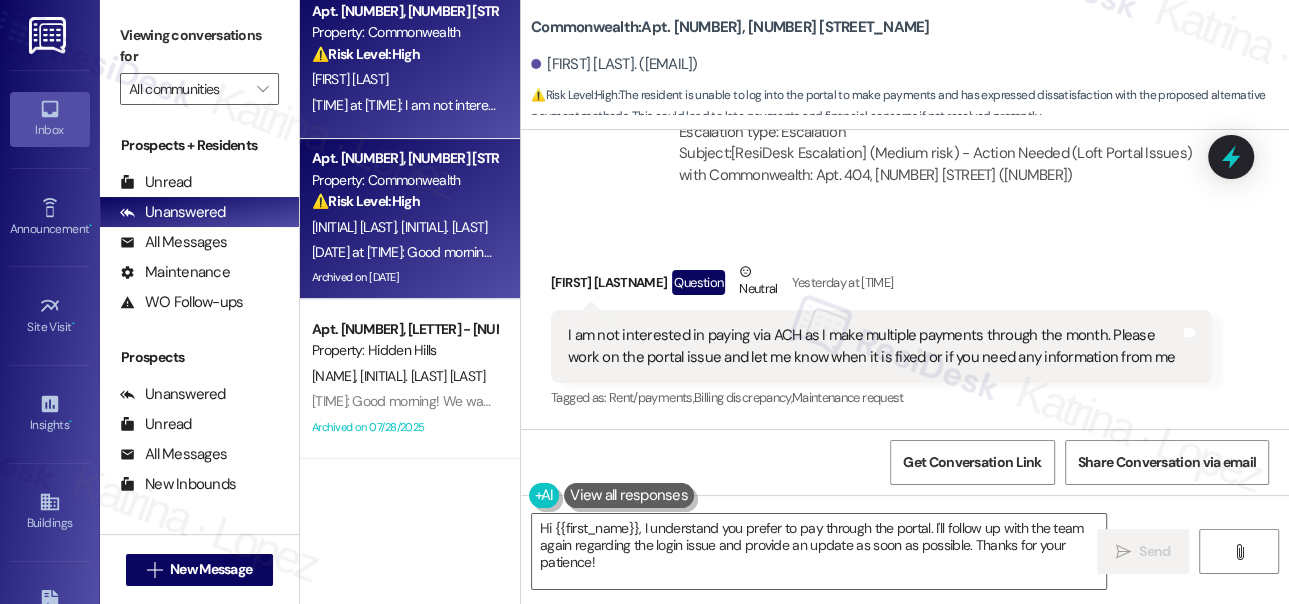 click on "[MONTH] [DAY], [YEAR] at [TIME]: Good morning.
The lock on the wooden door on the [FLOOR] floor leading to the back of the building is damaged. [MONTH] [DAY], [YEAR] at [TIME]: Good morning.
The lock on the wooden door on the [FLOOR] floor leading to the back of the building is damaged." at bounding box center [685, 252] 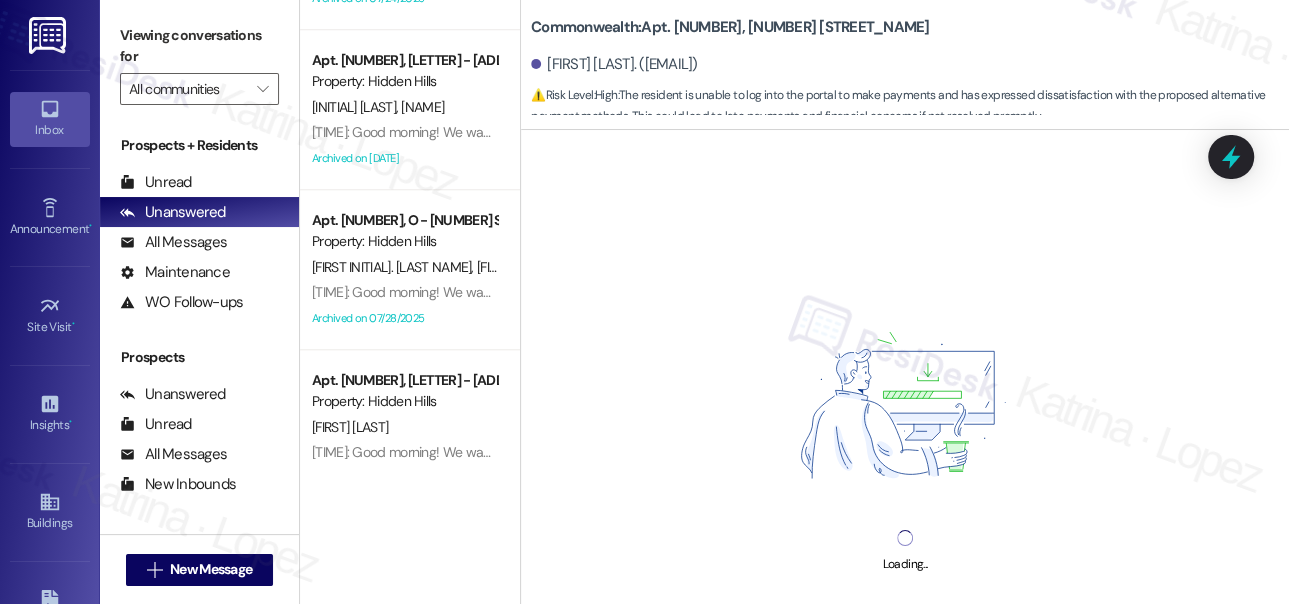 scroll, scrollTop: 636, scrollLeft: 0, axis: vertical 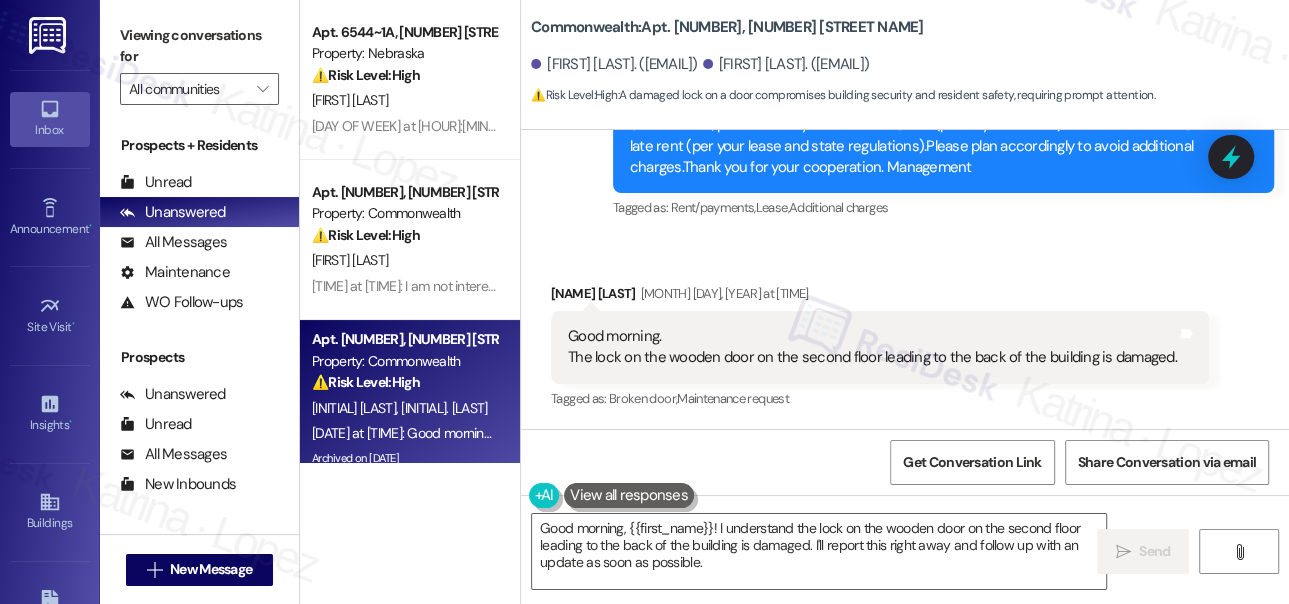 click on "Good morning.
The lock on the wooden door on the second floor leading to the back of the building is damaged." at bounding box center [872, 347] 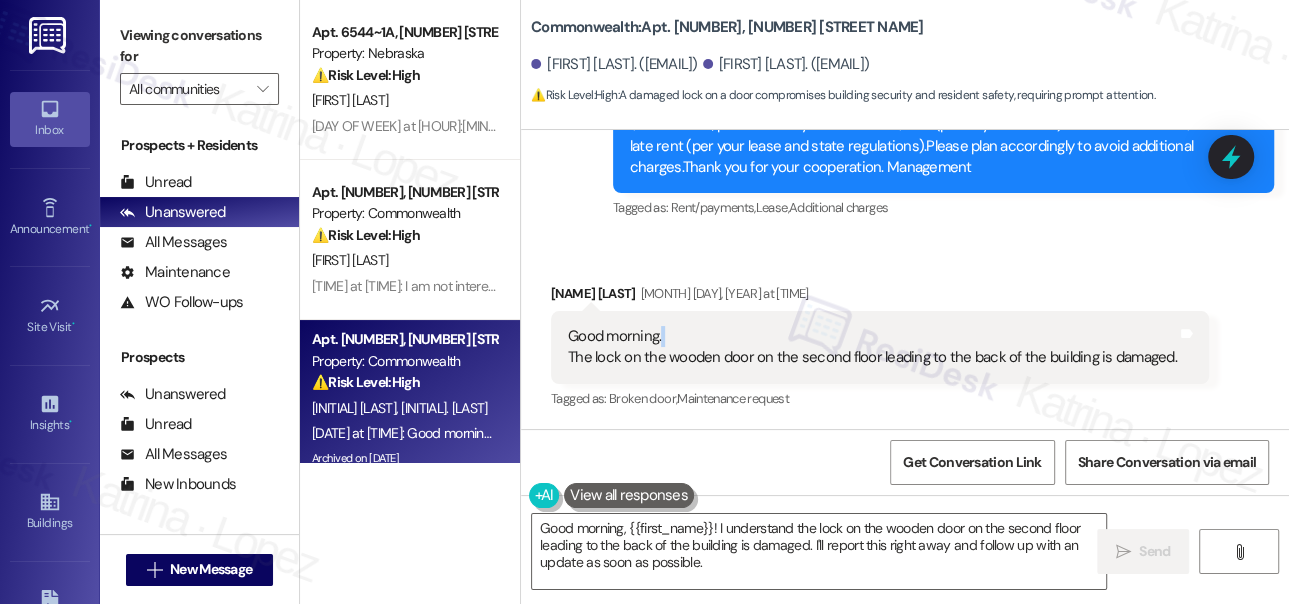 click on "Good morning.
The lock on the wooden door on the second floor leading to the back of the building is damaged." at bounding box center [872, 347] 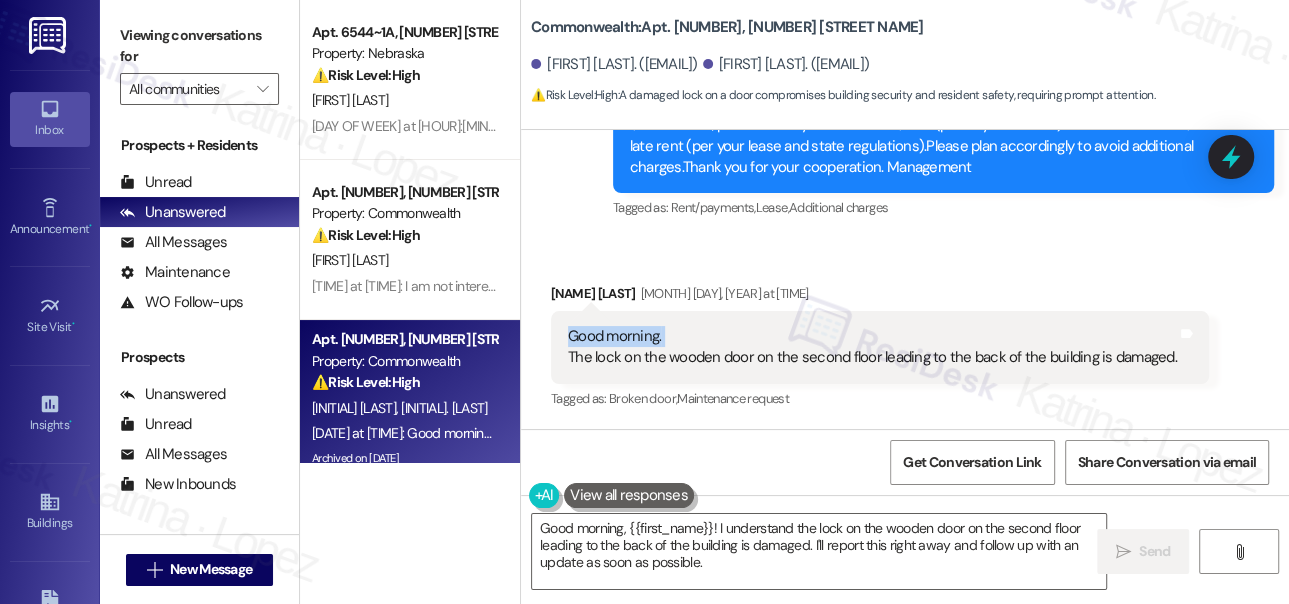 click on "Good morning.
The lock on the wooden door on the second floor leading to the back of the building is damaged." at bounding box center [872, 347] 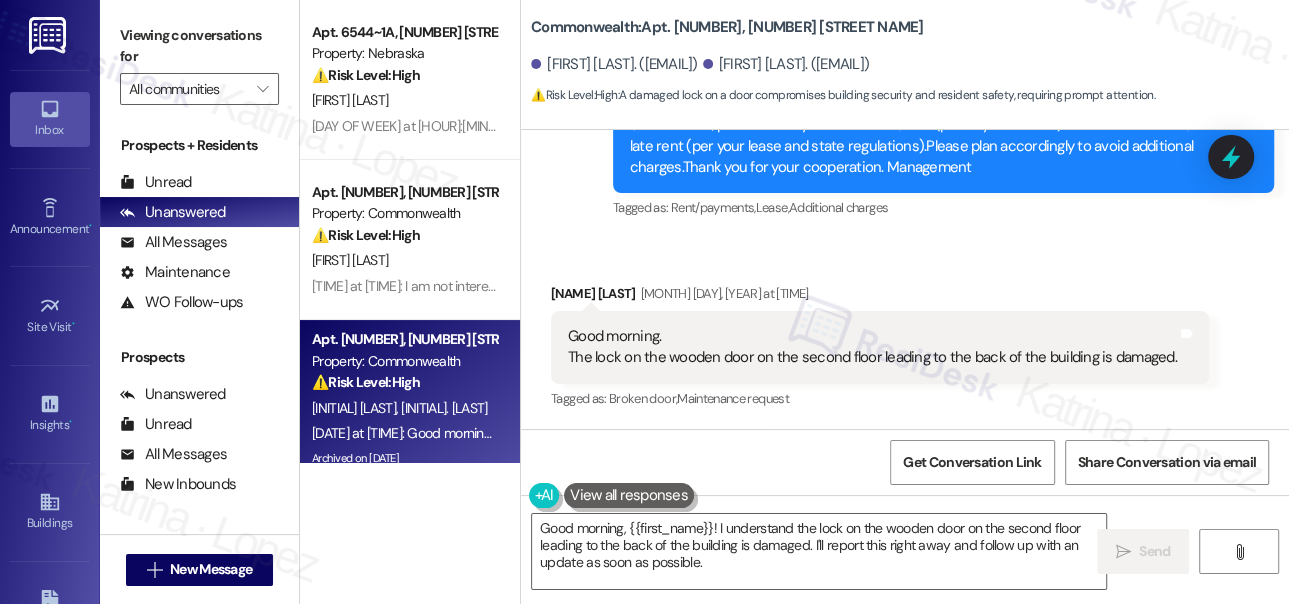 click on "Good morning.
The lock on the wooden door on the second floor leading to the back of the building is damaged." at bounding box center [872, 347] 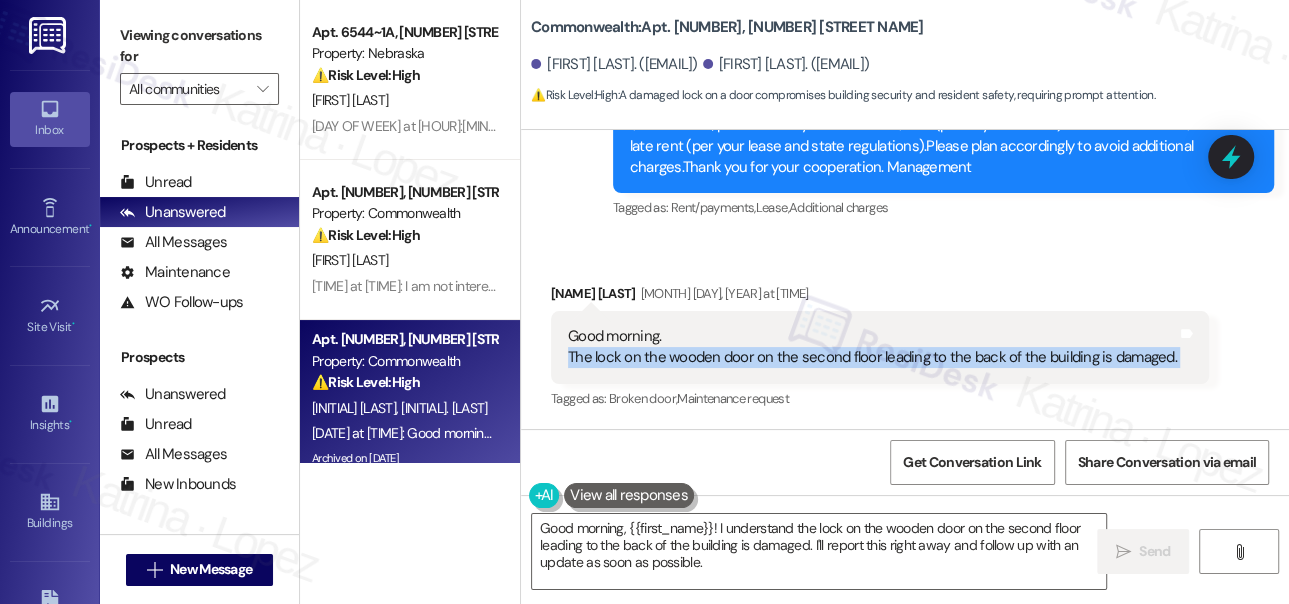 click on "Good morning.
The lock on the wooden door on the second floor leading to the back of the building is damaged." at bounding box center [872, 347] 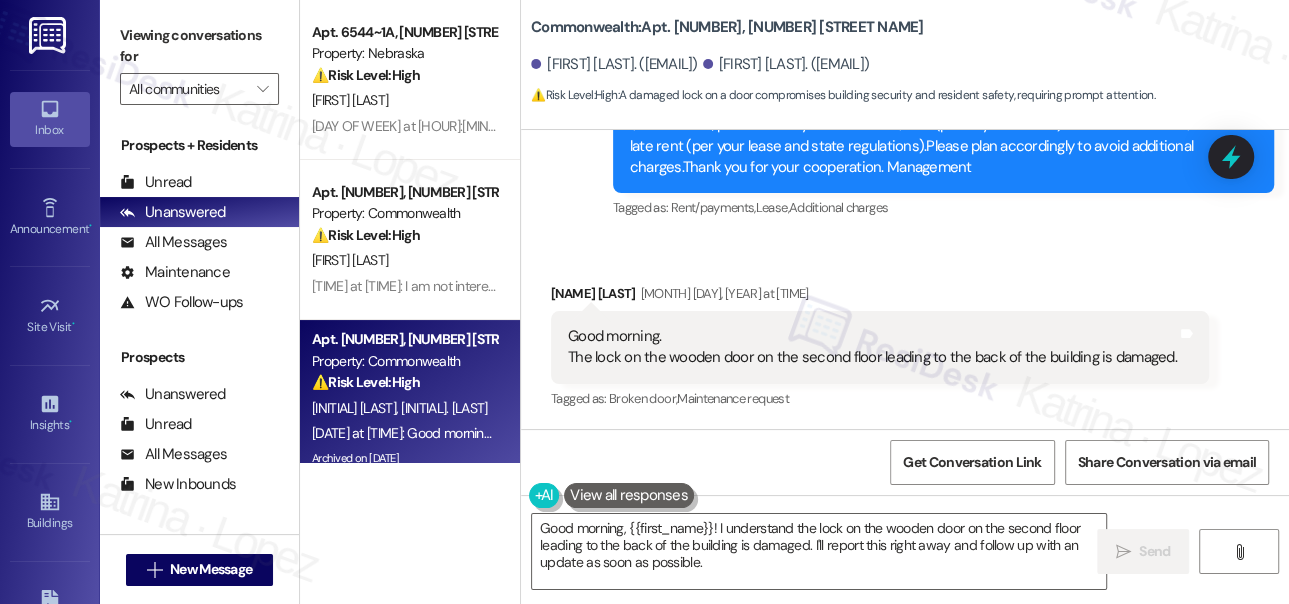 click on "[FIRST] [LAST] [DATE] at [TIME]" at bounding box center (880, 297) 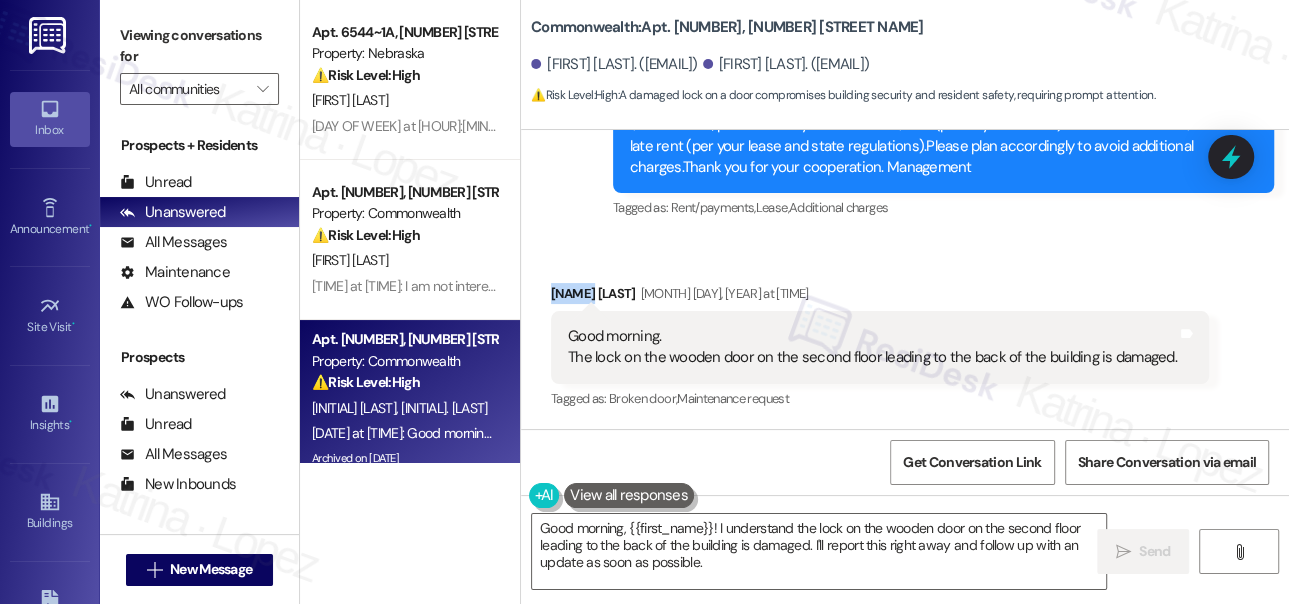 click on "[FIRST] [LAST] [DATE] at [TIME]" at bounding box center (880, 297) 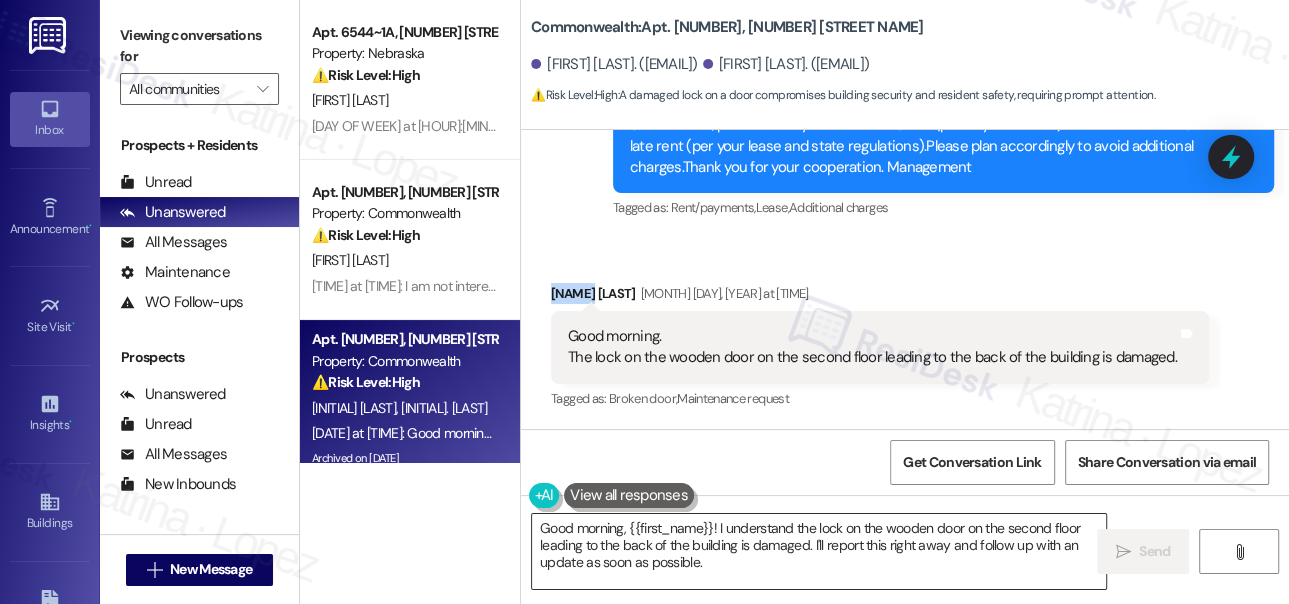 click on "Good morning, {{first_name}}! I understand the lock on the wooden door on the second floor leading to the back of the building is damaged. I'll report this right away and follow up with an update as soon as possible." at bounding box center [819, 551] 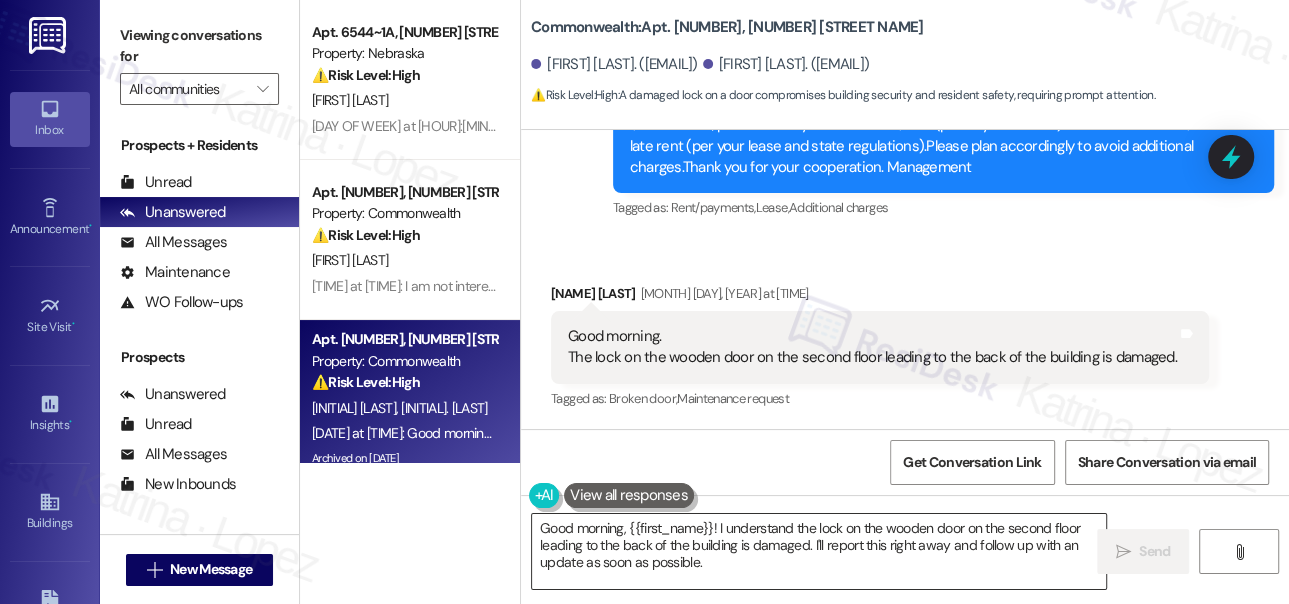 click on "Good morning, {{first_name}}! I understand the lock on the wooden door on the second floor leading to the back of the building is damaged. I'll report this right away and follow up with an update as soon as possible." at bounding box center (819, 551) 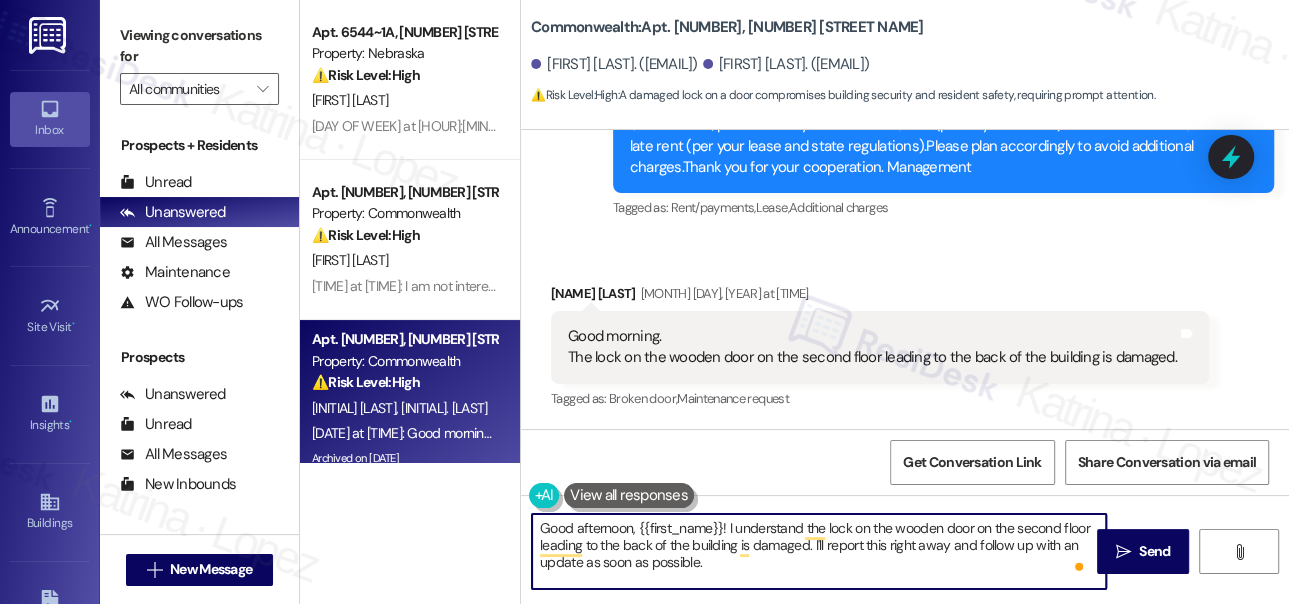 click on "Good morning.
The lock on the wooden door on the second floor leading to the back of the building is damaged. Tags and notes" at bounding box center (880, 347) 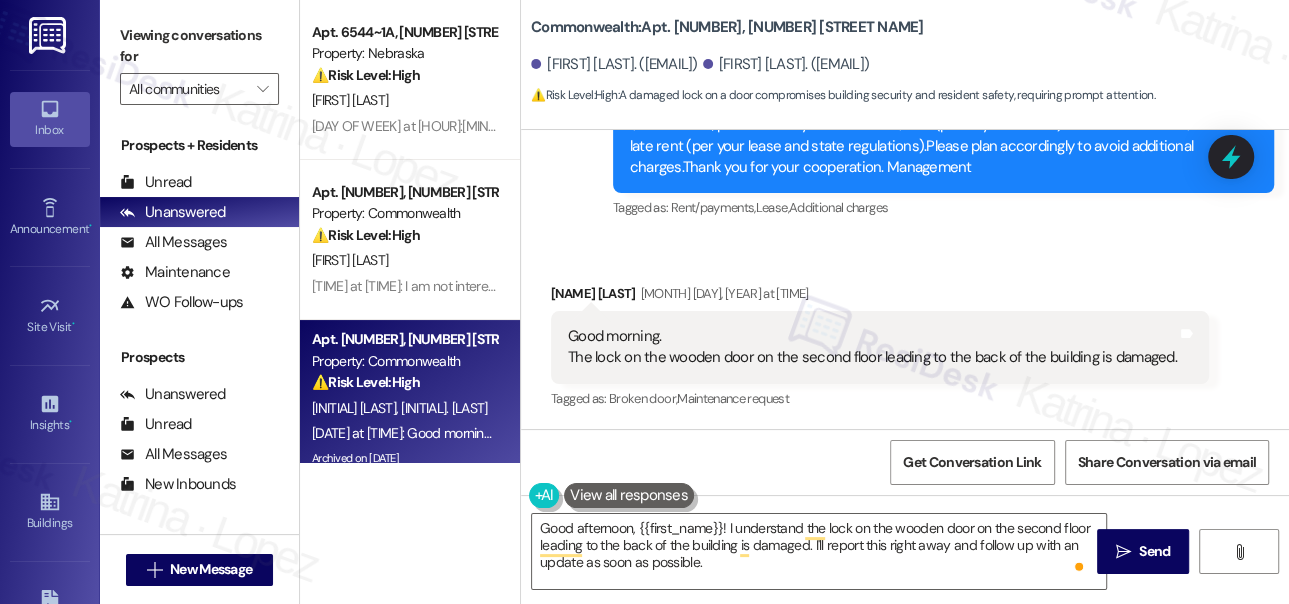 click on "Received via SMS [NAME] [LAST] [MONTH] [DAY], [YEAR] at [TIME] Good morning.
The lock on the wooden door on the second floor leading to the back of the building is damaged. Tags and notes Tagged as:   Broken door ,  Click to highlight conversations about Broken door Maintenance request Click to highlight conversations about Maintenance request" at bounding box center [880, 348] 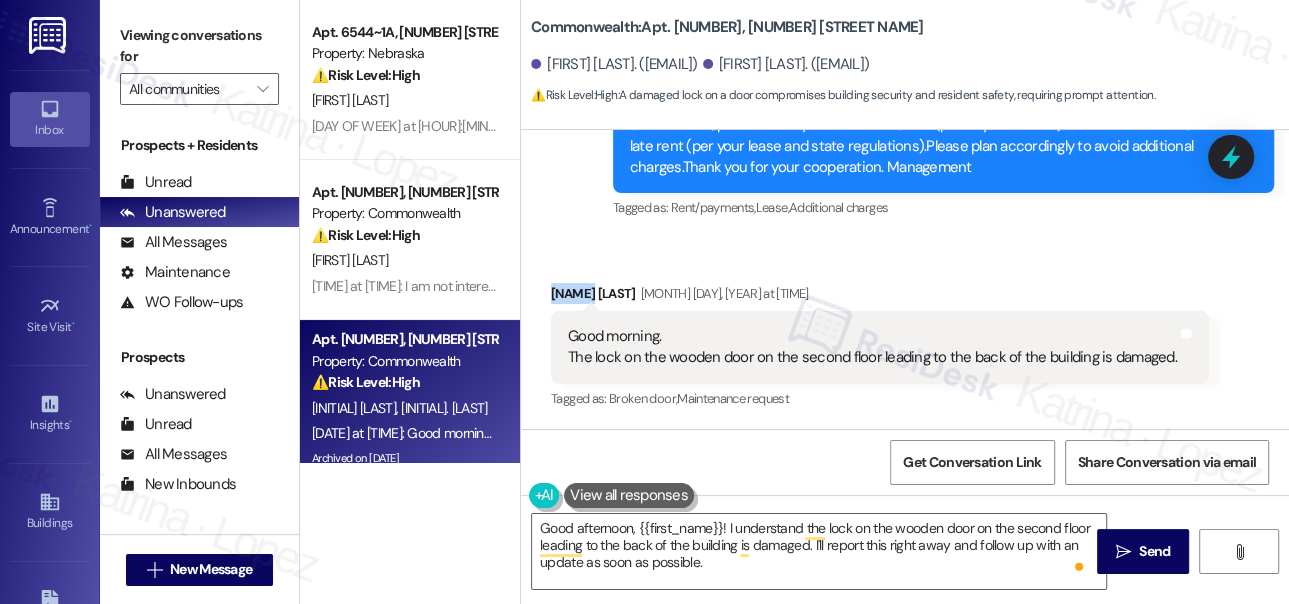 click on "Received via SMS [NAME] [LAST] [MONTH] [DAY], [YEAR] at [TIME] Good morning.
The lock on the wooden door on the second floor leading to the back of the building is damaged. Tags and notes Tagged as:   Broken door ,  Click to highlight conversations about Broken door Maintenance request Click to highlight conversations about Maintenance request" at bounding box center (880, 348) 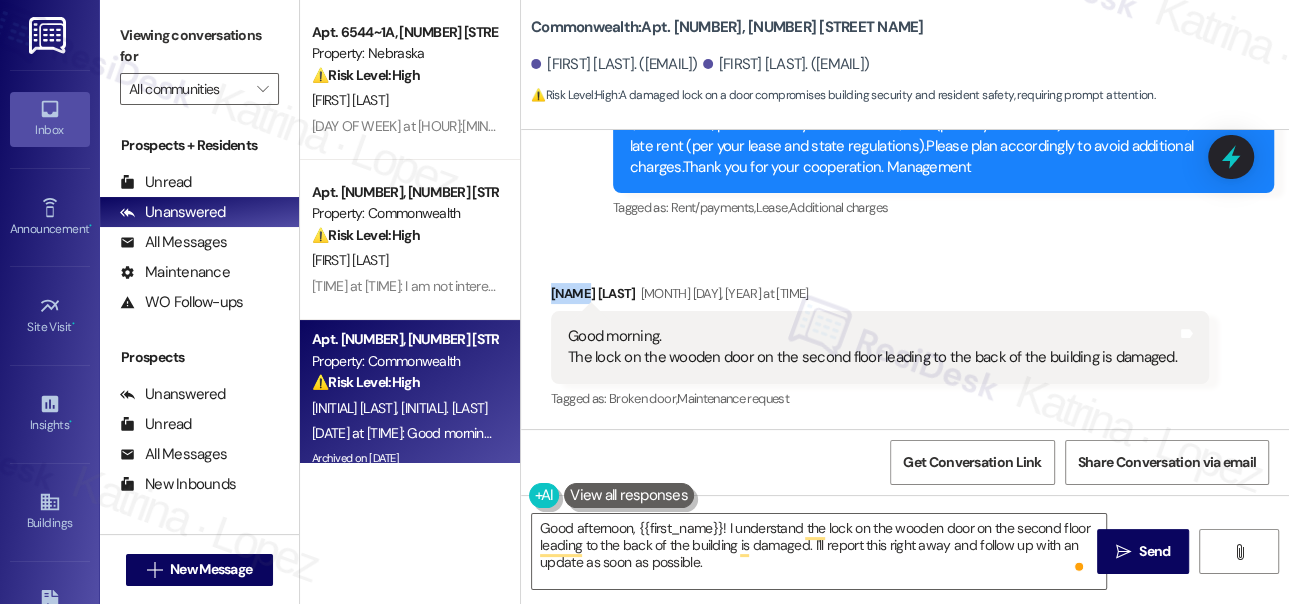 copy on "[NAME]" 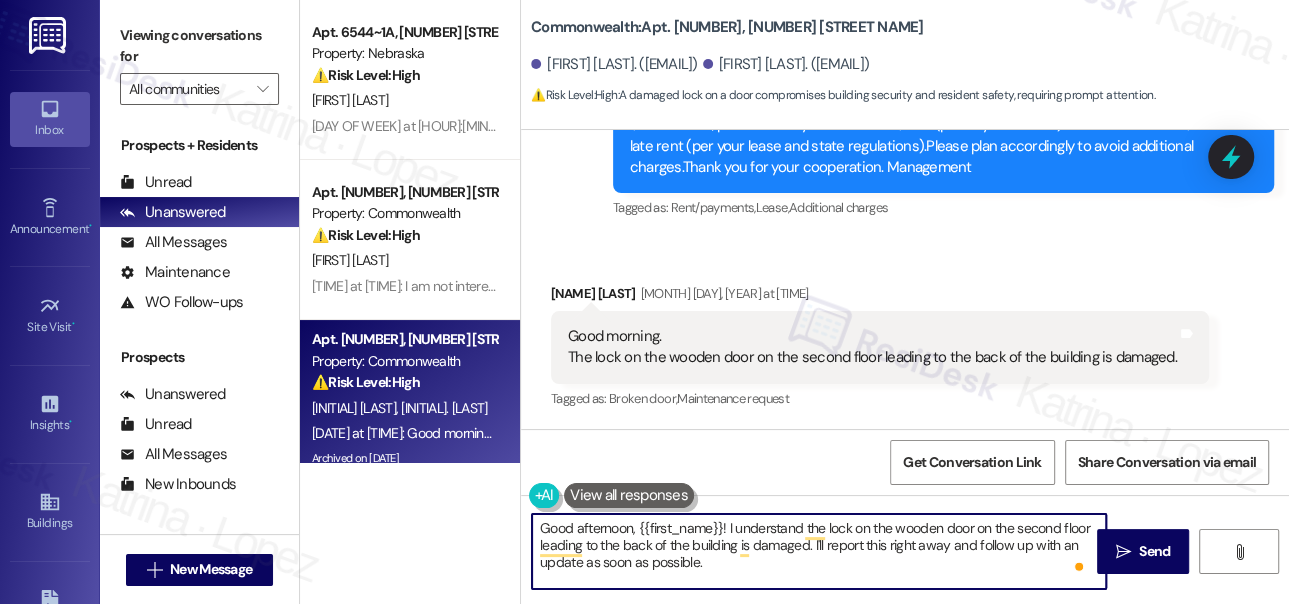 drag, startPoint x: 636, startPoint y: 527, endPoint x: 721, endPoint y: 520, distance: 85.28775 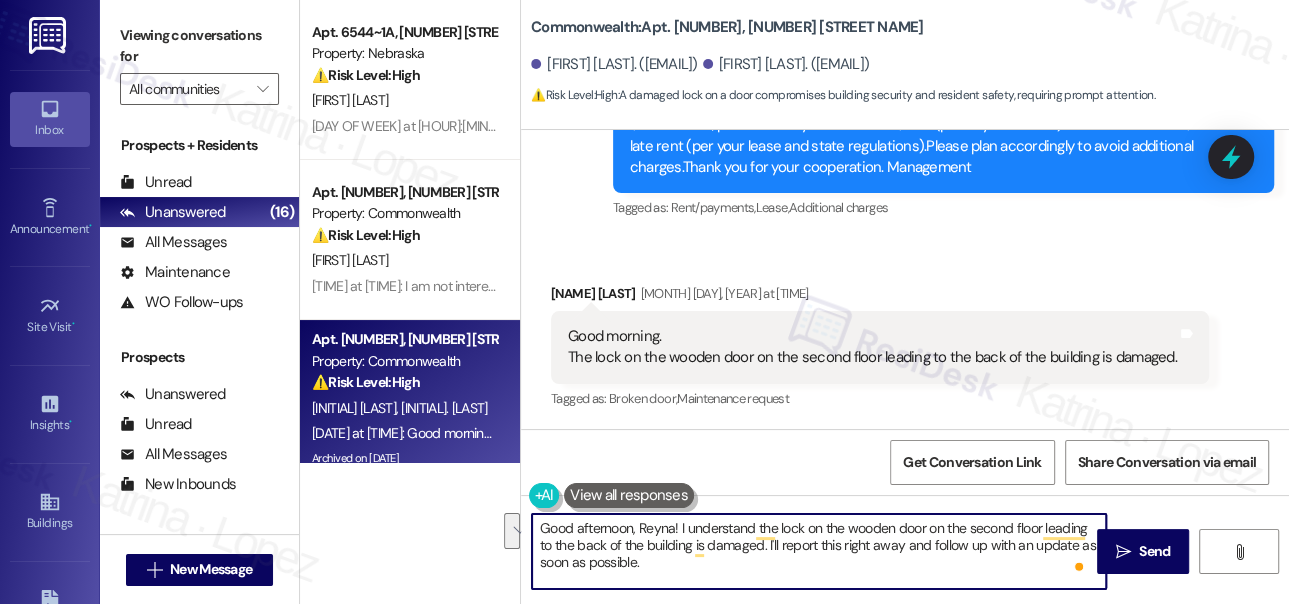 drag, startPoint x: 842, startPoint y: 543, endPoint x: 902, endPoint y: 570, distance: 65.795135 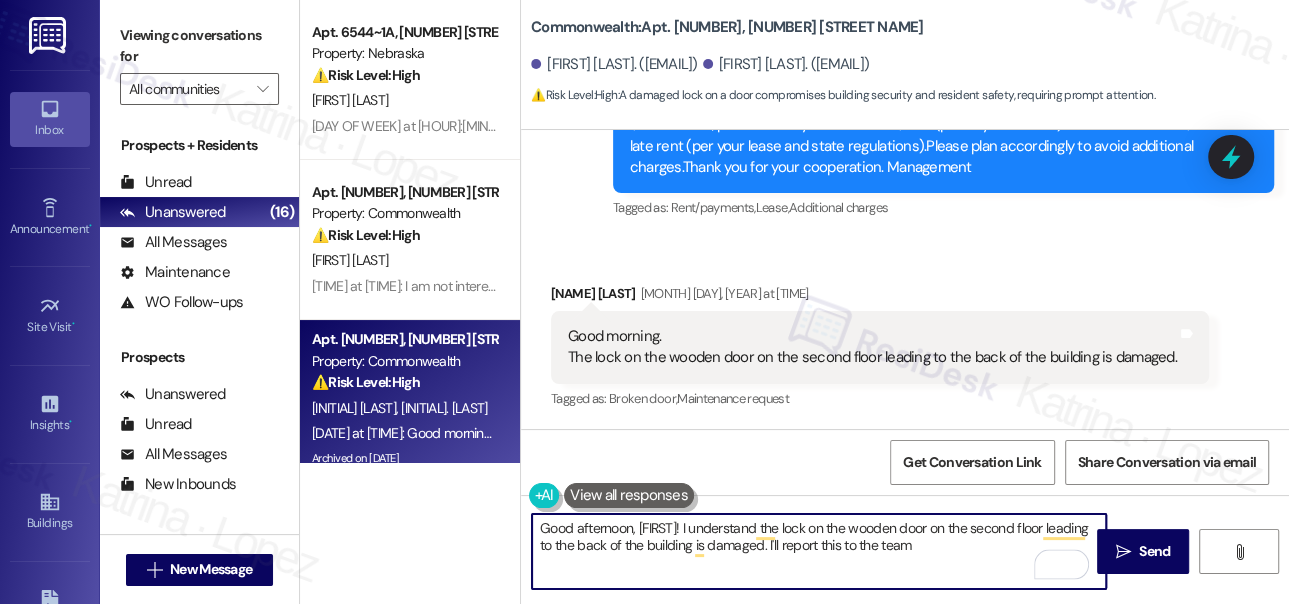 click on "Good afternoon, [FIRST]! I understand the lock on the wooden door on the second floor leading to the back of the building is damaged. I'll report this to the team" at bounding box center (819, 551) 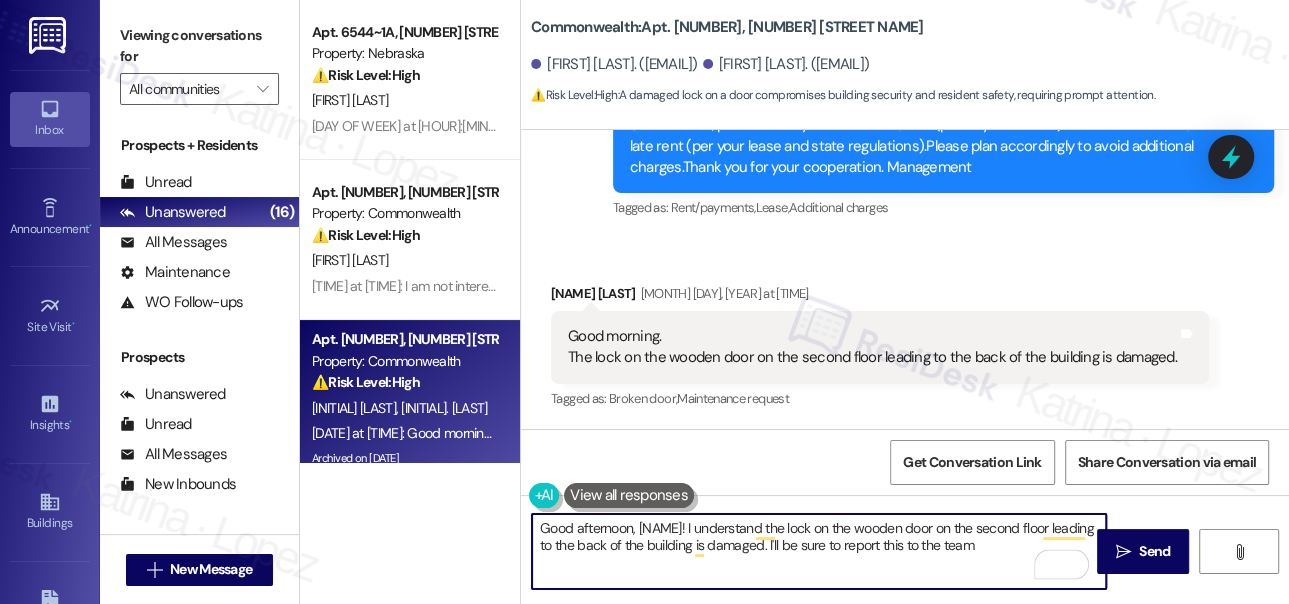 click on "Good afternoon, [NAME]! I understand the lock on the wooden door on the second floor leading to the back of the building is damaged. I'll be sure to report this to the team" at bounding box center [819, 551] 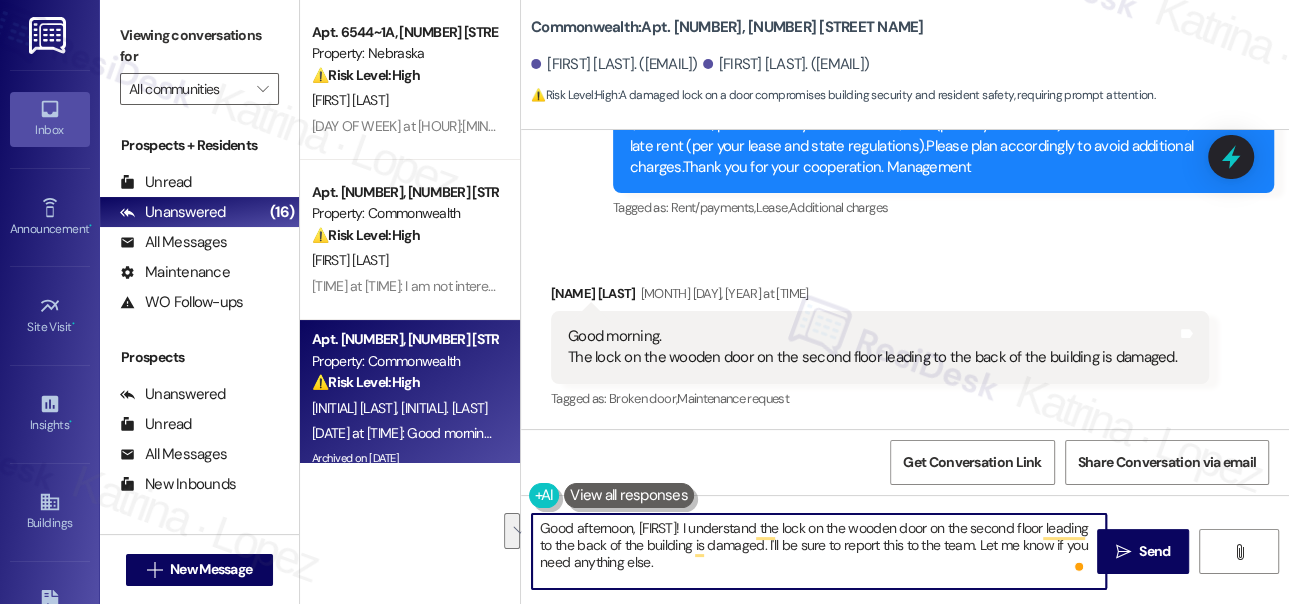 drag, startPoint x: 671, startPoint y: 567, endPoint x: 978, endPoint y: 546, distance: 307.7174 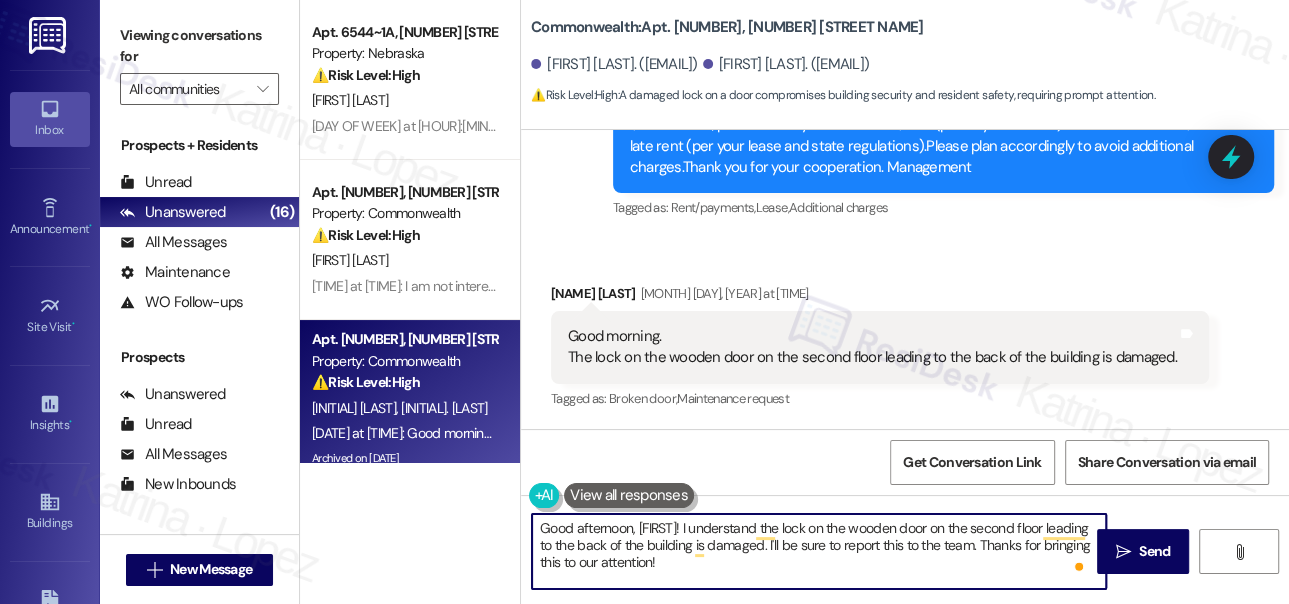 type on "Good afternoon, [FIRST]! I understand the lock on the wooden door on the second floor leading to the back of the building is damaged. I'll be sure to report this to the team. Thanks for bringing this to our attention!" 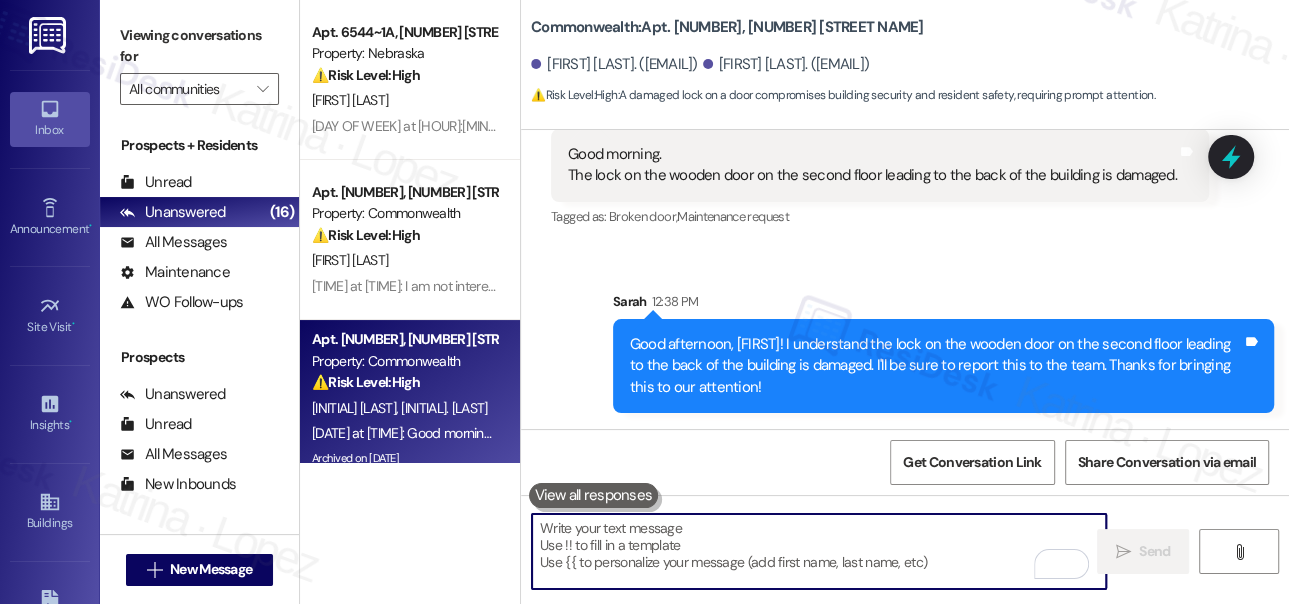scroll, scrollTop: 43166, scrollLeft: 0, axis: vertical 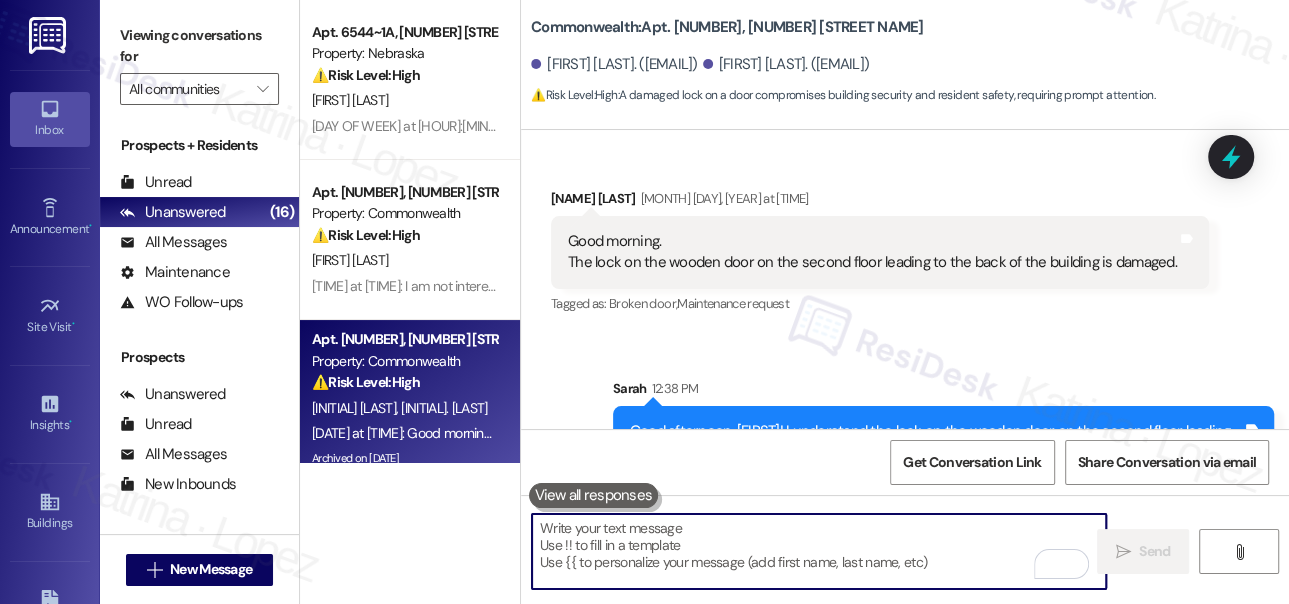 type 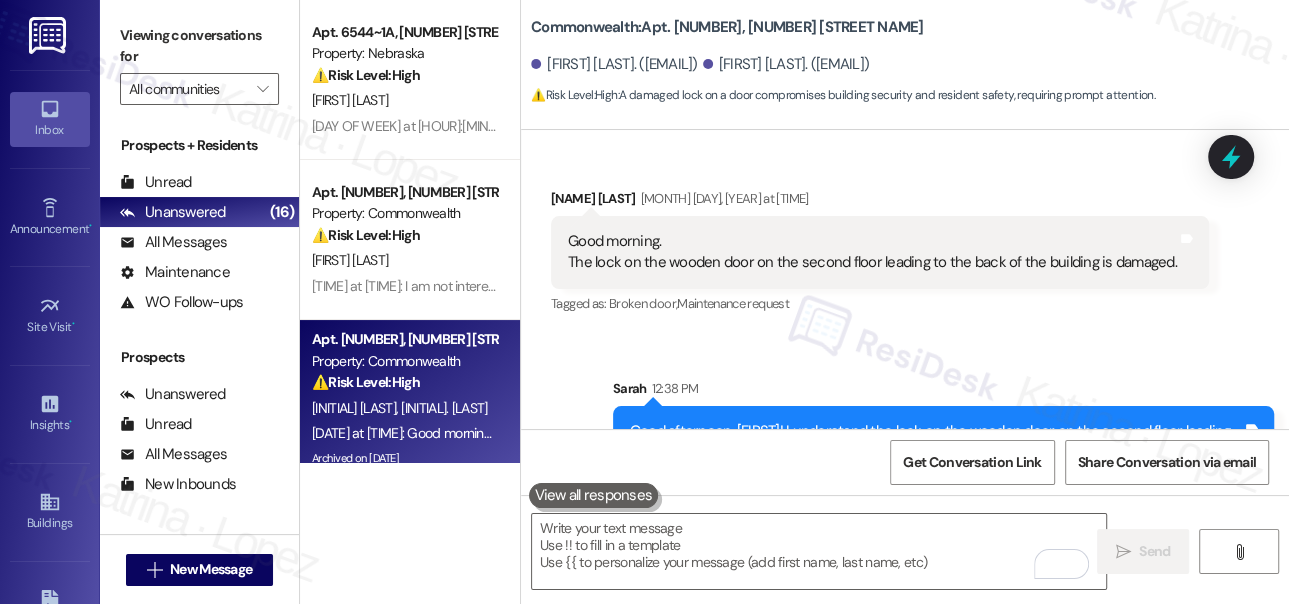 click on "Good morning.
The lock on the wooden door on the second floor leading to the back of the building is damaged." at bounding box center (872, 252) 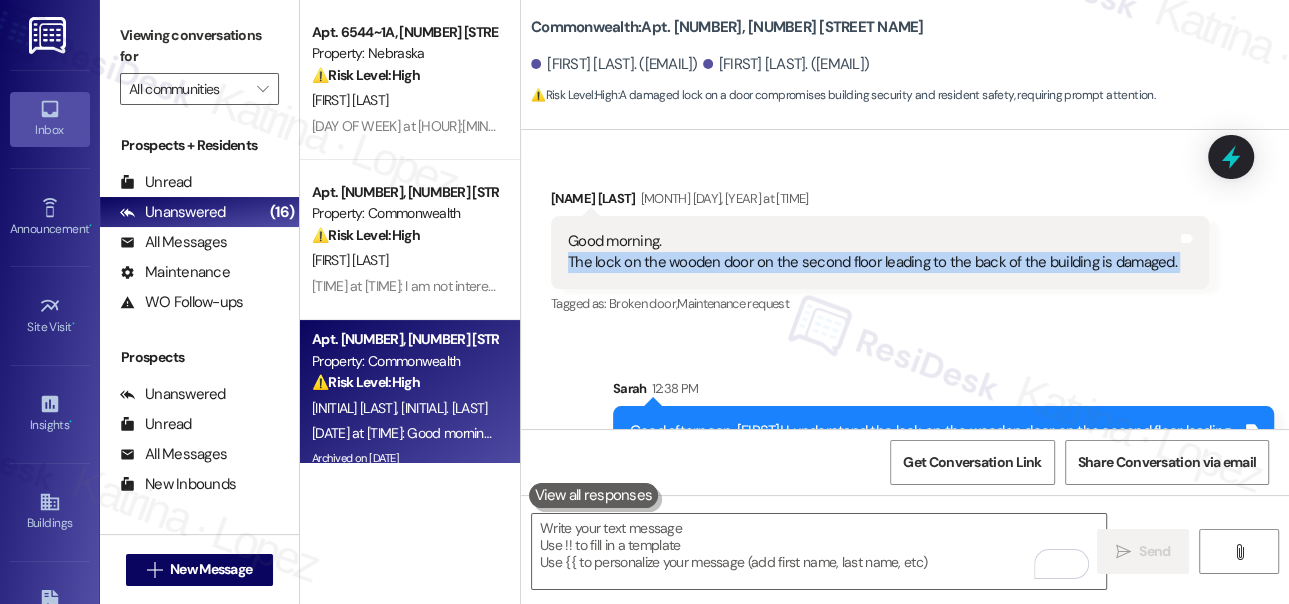click on "Good morning.
The lock on the wooden door on the second floor leading to the back of the building is damaged." at bounding box center (872, 252) 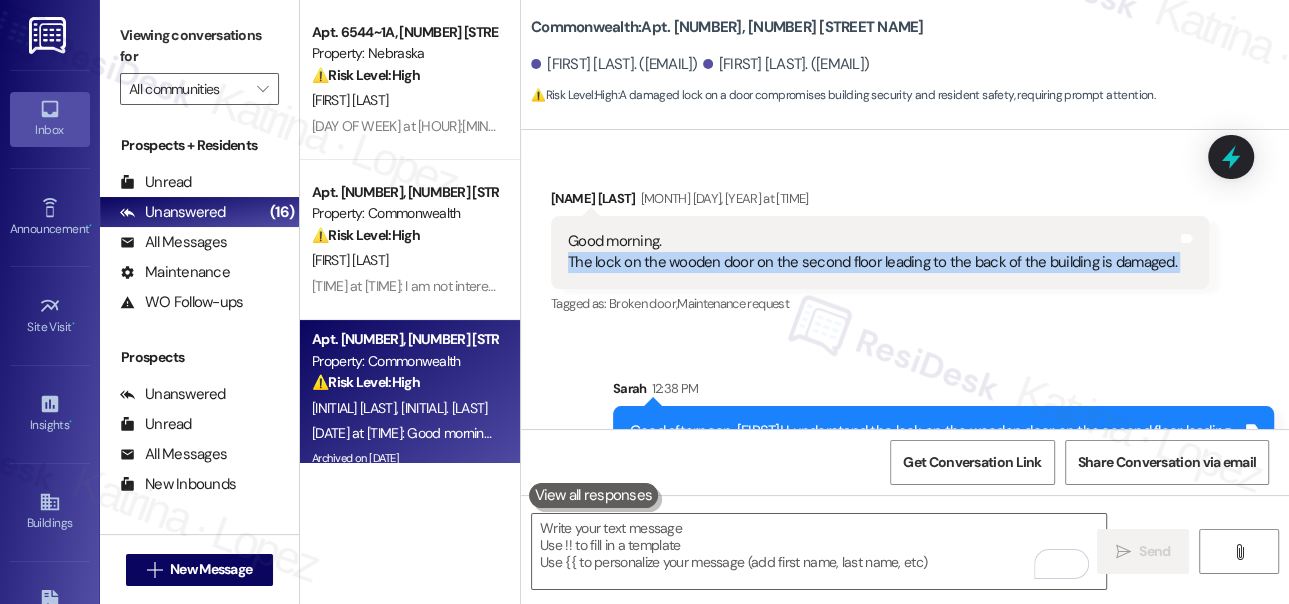 copy on "The lock on the wooden door on the second floor leading to the back of the building is damaged. Tags and notes" 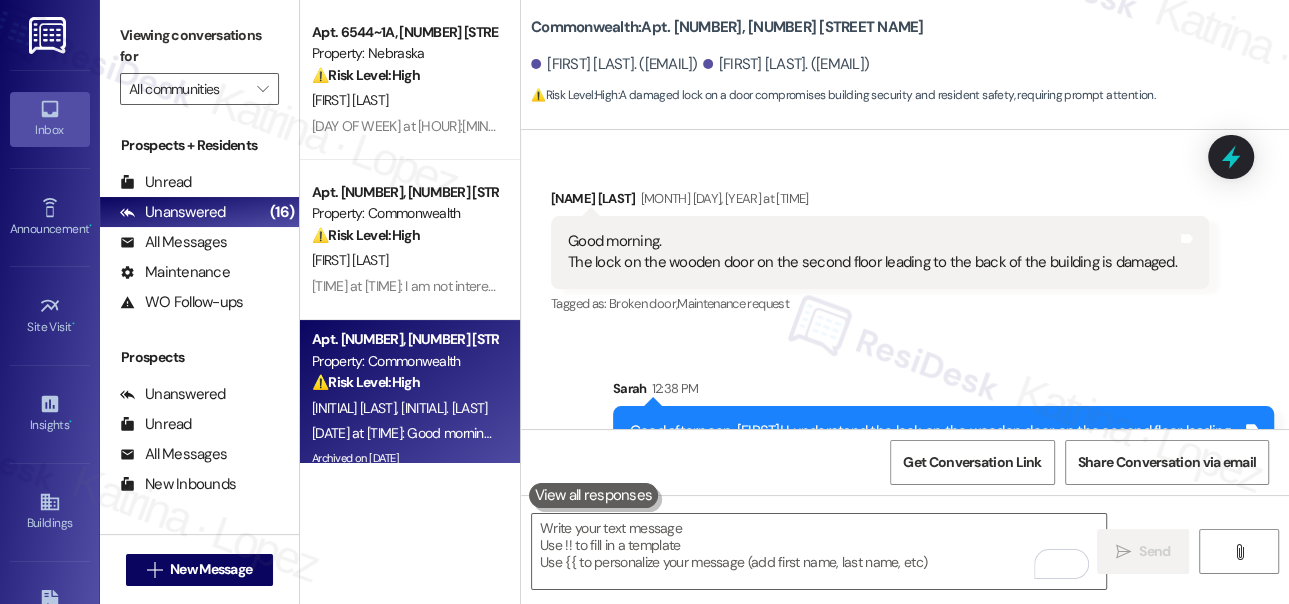 click on "Viewing conversations for" at bounding box center [199, 46] 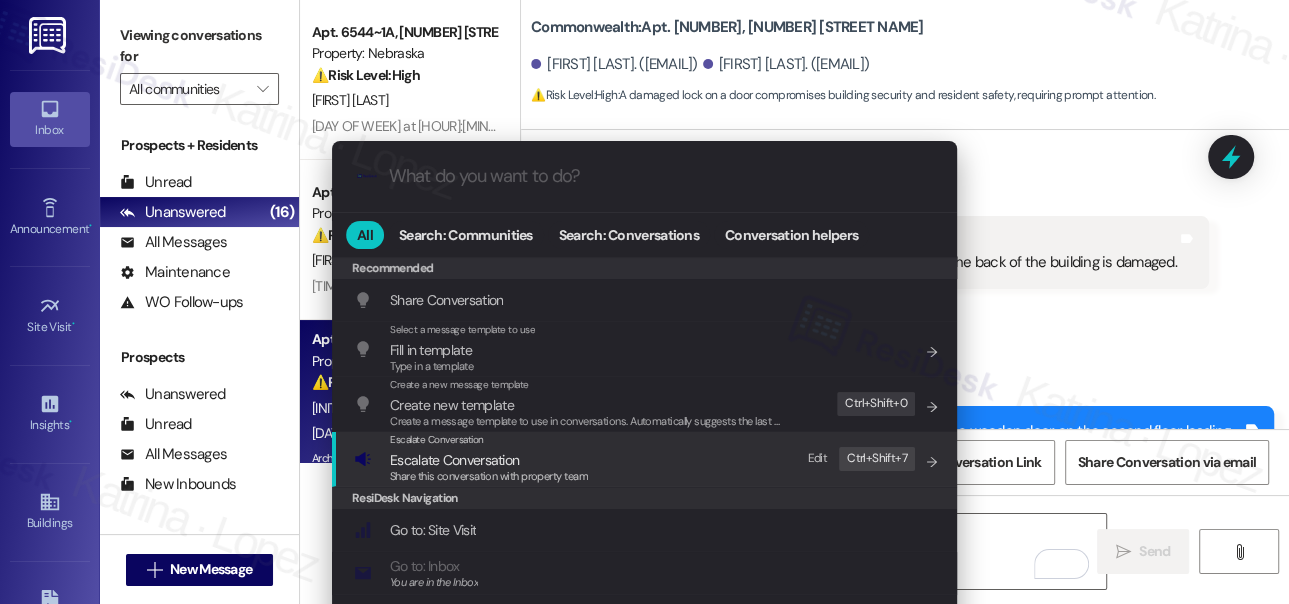 click on "Escalate Conversation" at bounding box center [489, 460] 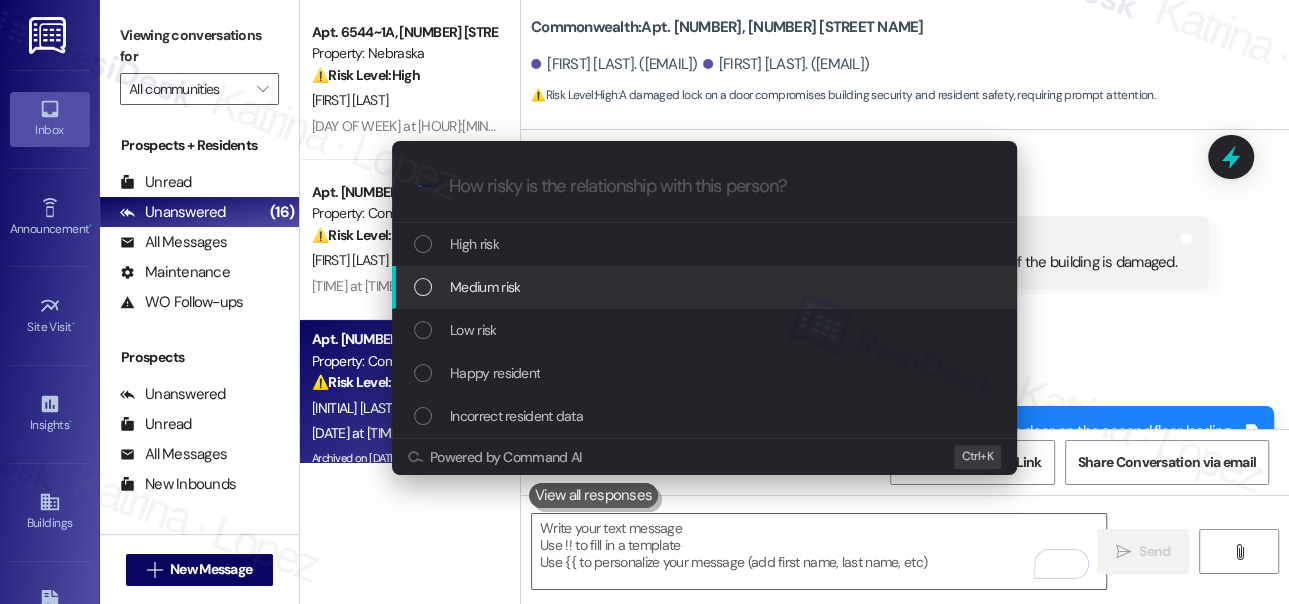 click on "Medium risk" at bounding box center [706, 287] 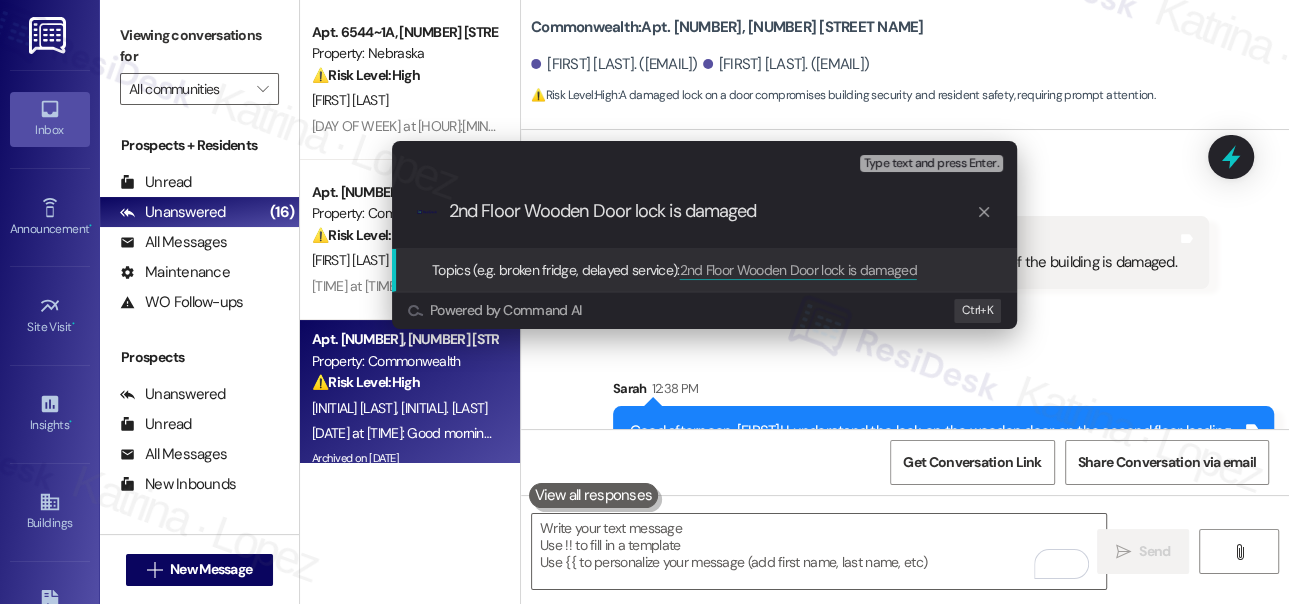 type on "2nd Floor Wooden Door lock is damaged" 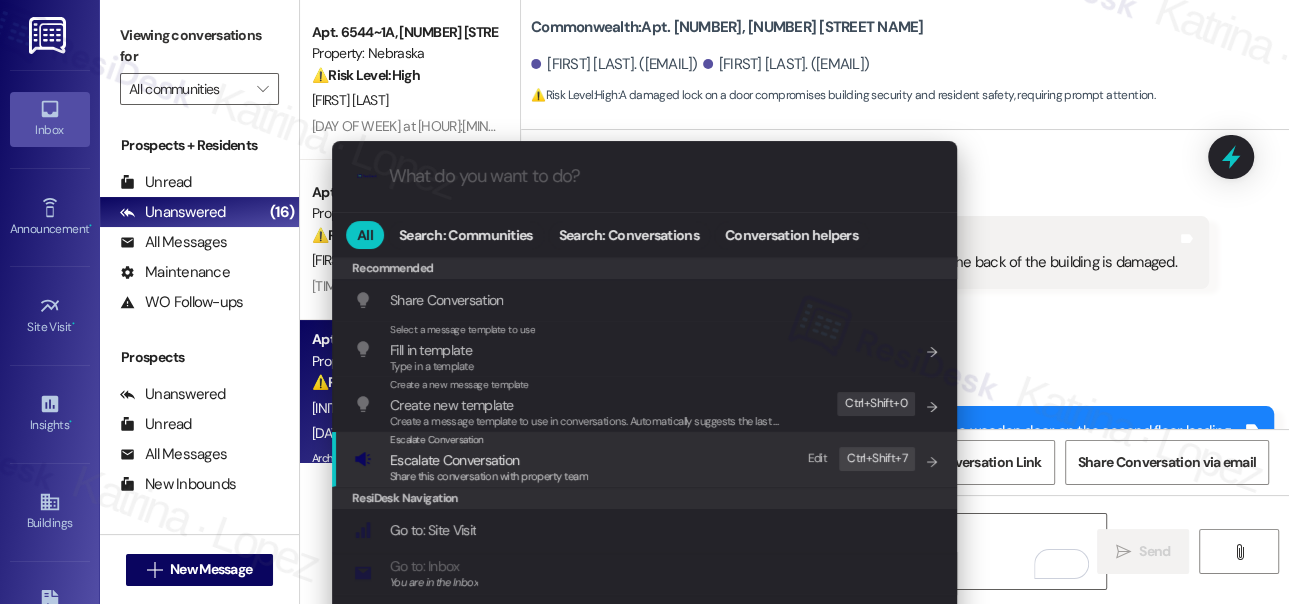 click on "Escalate Conversation Escalate Conversation Share this conversation with property team Edit Ctrl+ Shift+ 7" at bounding box center [646, 459] 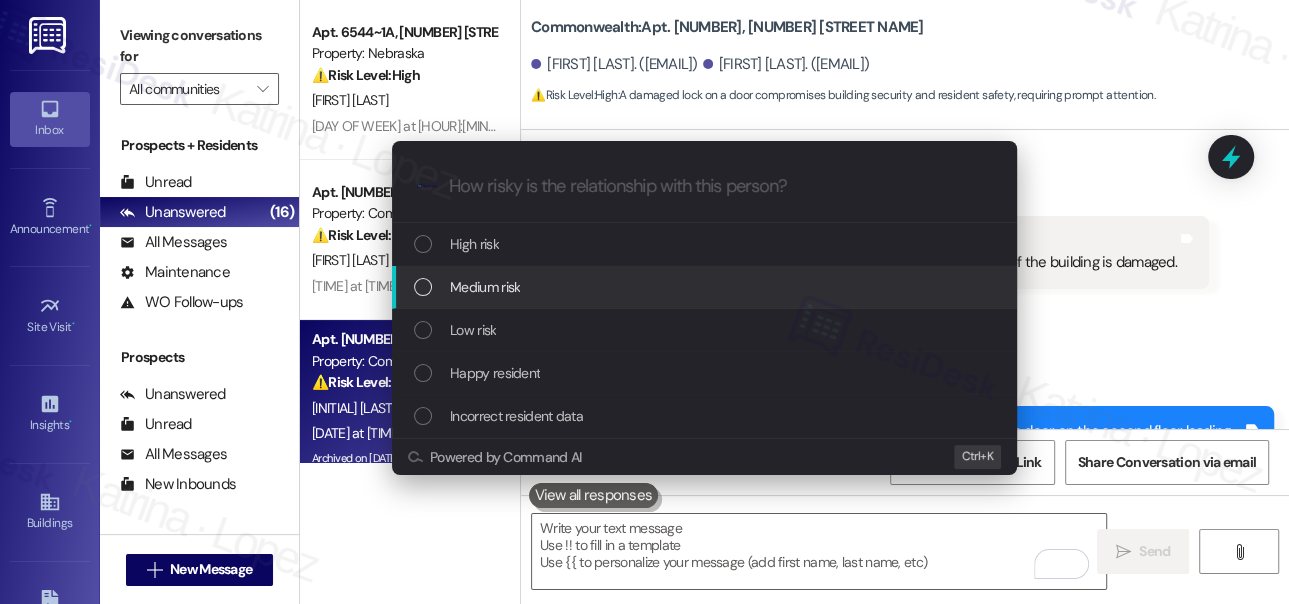 click on "Medium risk" at bounding box center (706, 287) 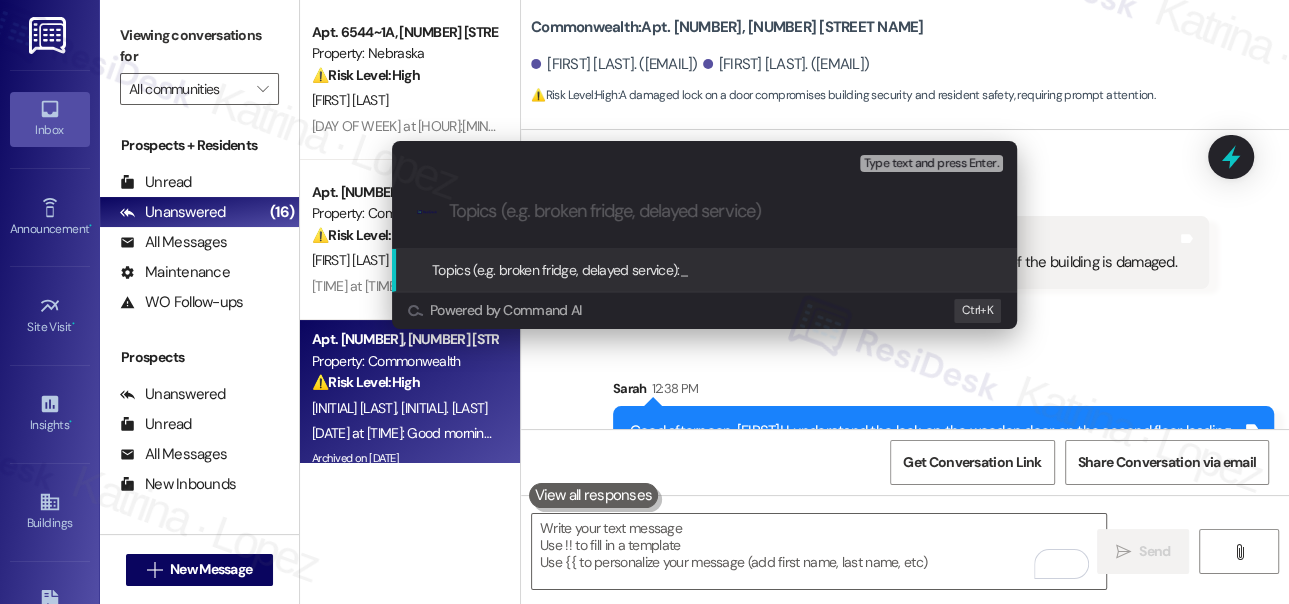 paste on "Damaged Lock – Second Floor Rear Wooden Door" 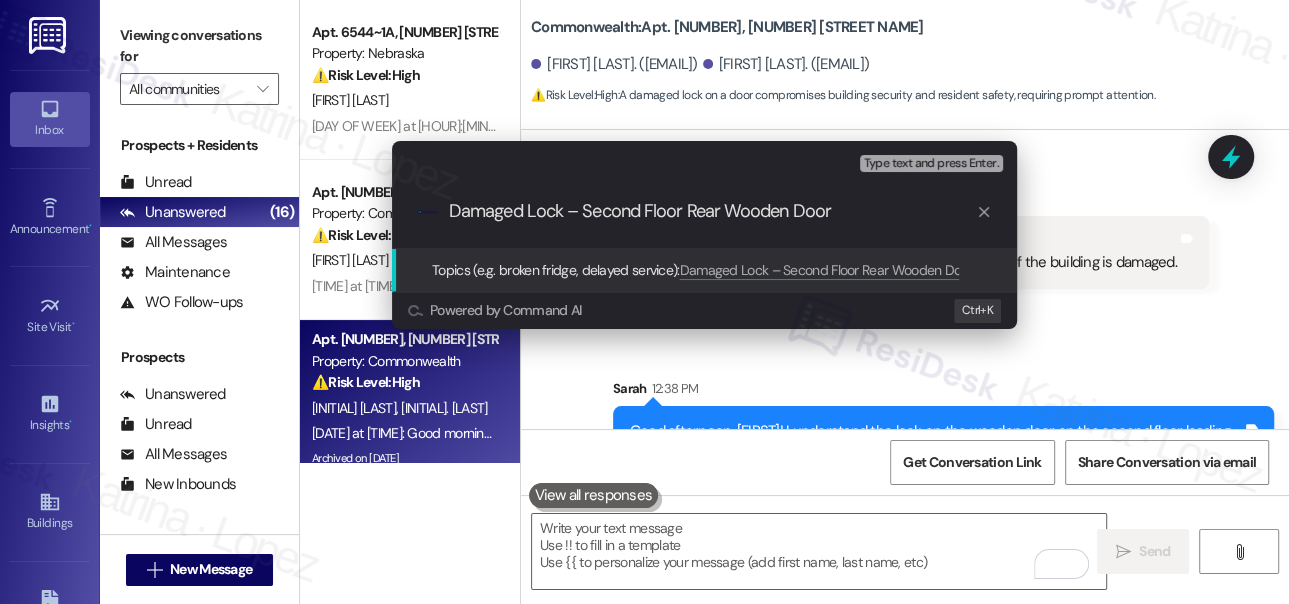click on "Damaged Lock – Second Floor Rear Wooden Door" at bounding box center [712, 211] 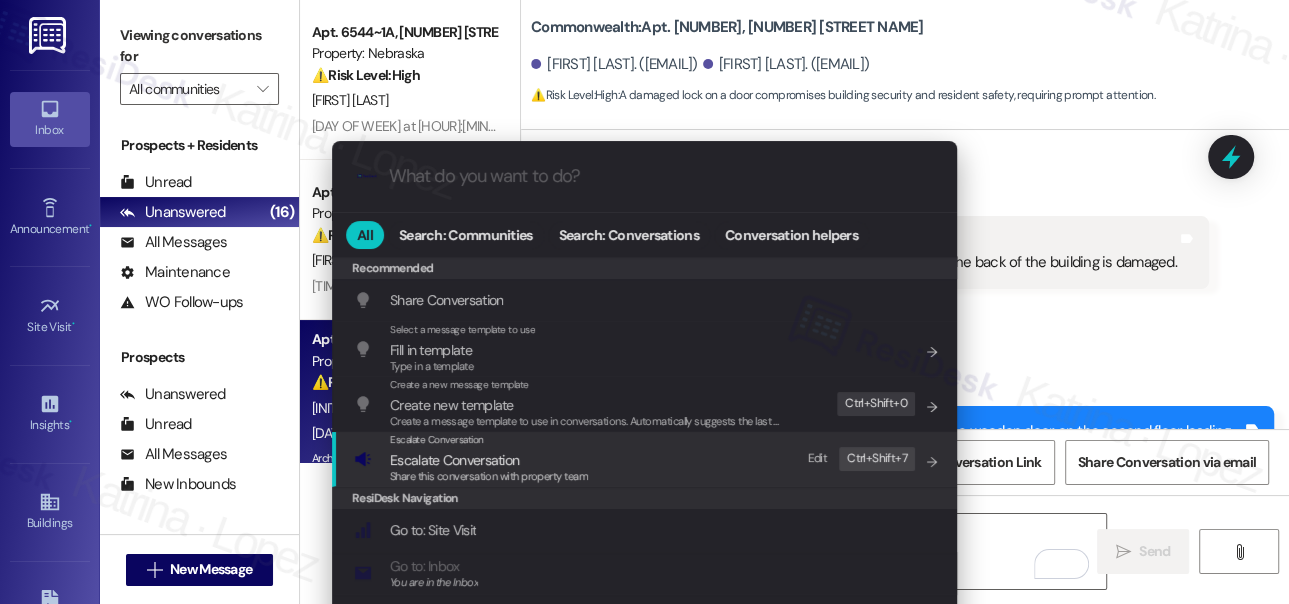click on "Share this conversation with property team" at bounding box center [489, 477] 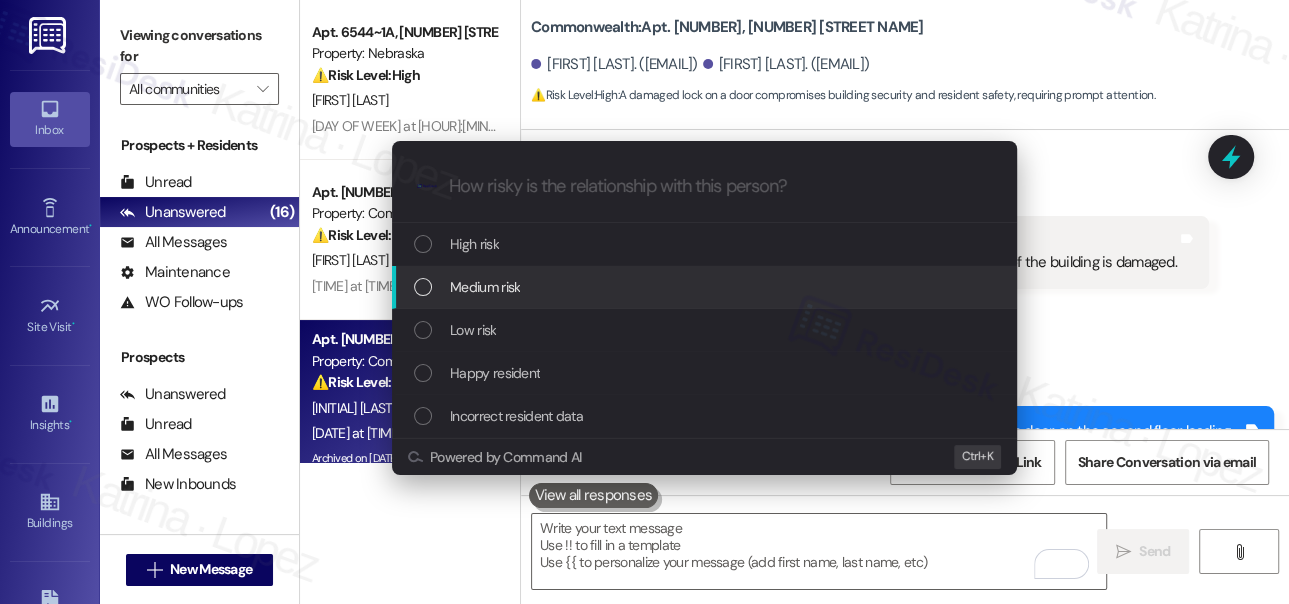 click on "Medium risk" at bounding box center [485, 287] 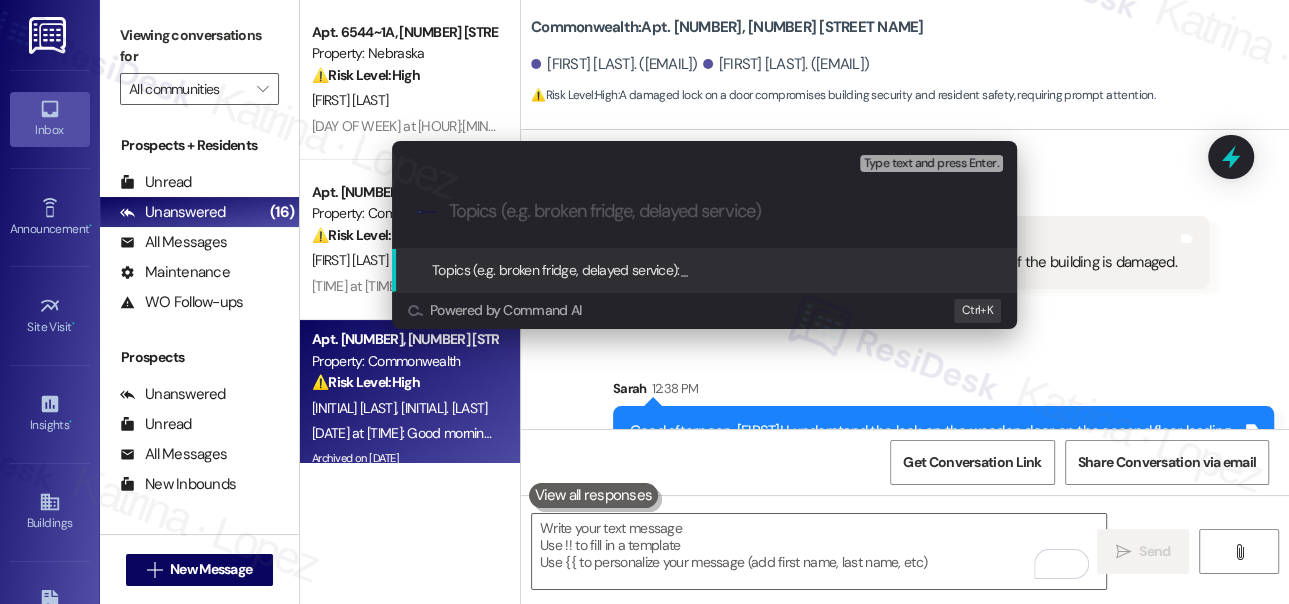 paste on "Repair Request: Lock on Rear Access Door, 2nd Floor" 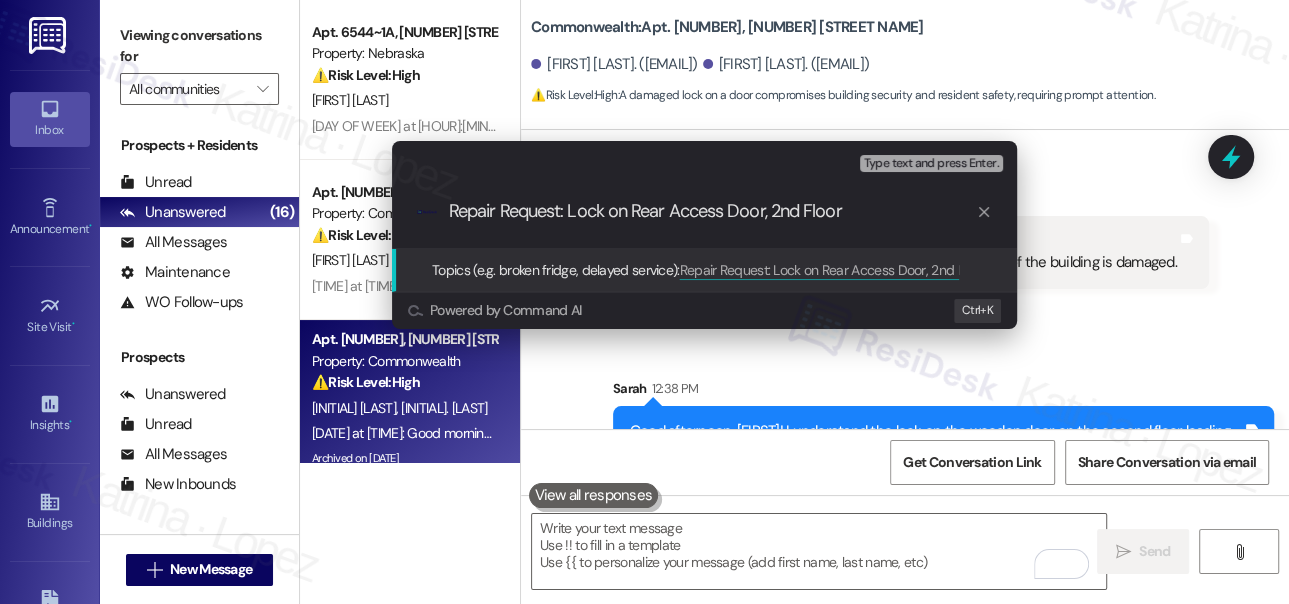click on "Repair Request: Lock on Rear Access Door, 2nd Floor" at bounding box center [712, 211] 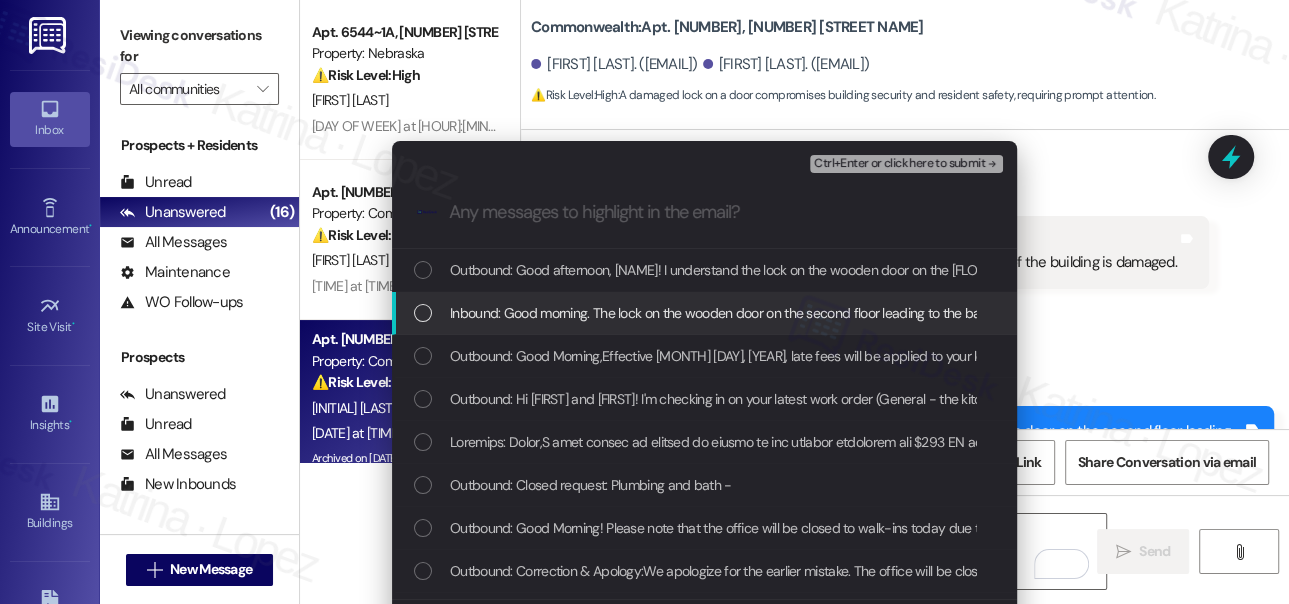 click on "Inbound: Good morning.
The lock on the wooden door on the second floor leading to the back of the building is damaged." at bounding box center [802, 313] 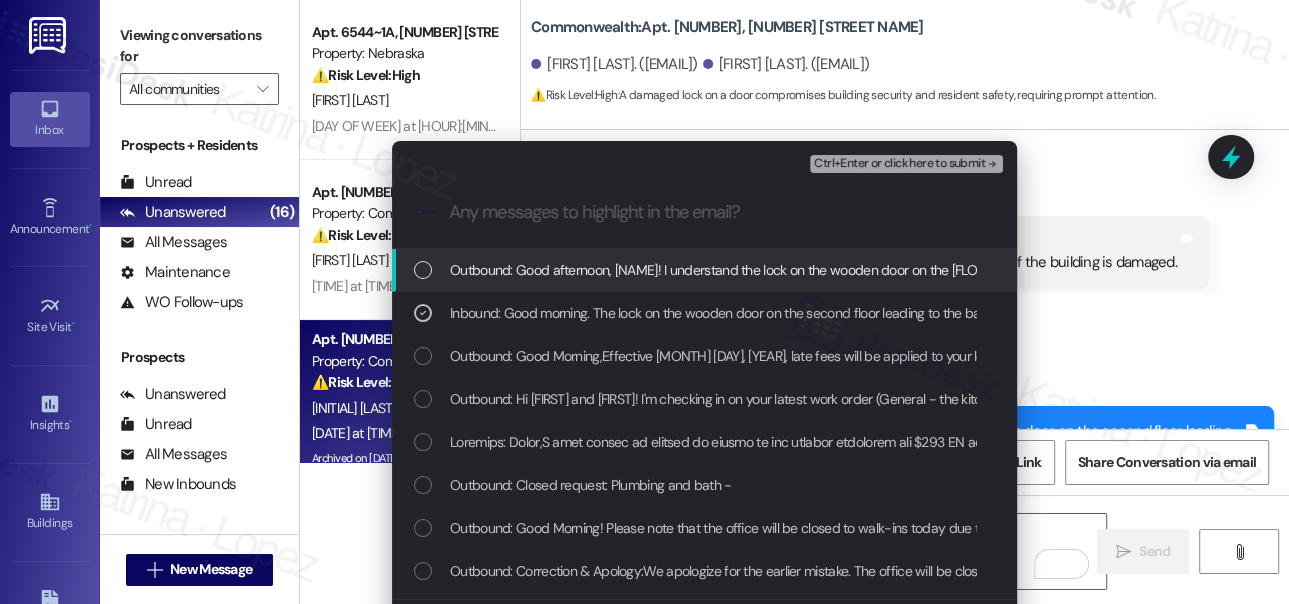 click on "Ctrl+Enter or click here to submit" at bounding box center [899, 164] 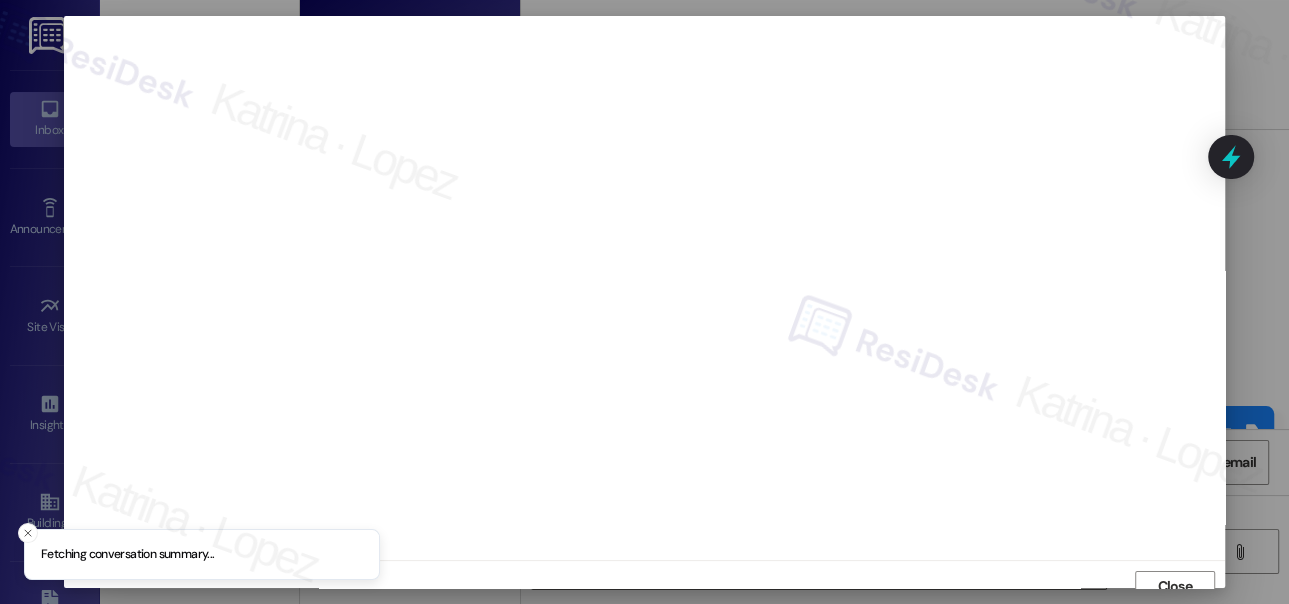 scroll, scrollTop: 14, scrollLeft: 0, axis: vertical 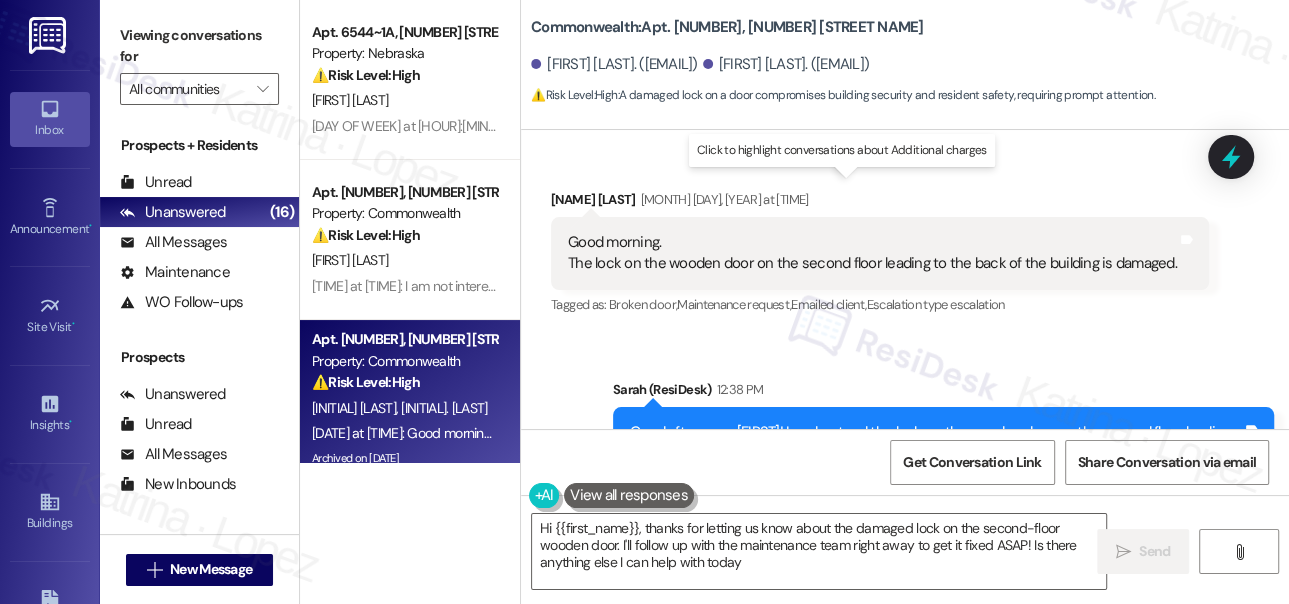type on "Hi {{first_name}}, thanks for letting us know about the damaged lock on the second-floor wooden door. I'll follow up with the maintenance team right away to get it fixed ASAP! Is there anything else I can help with today?" 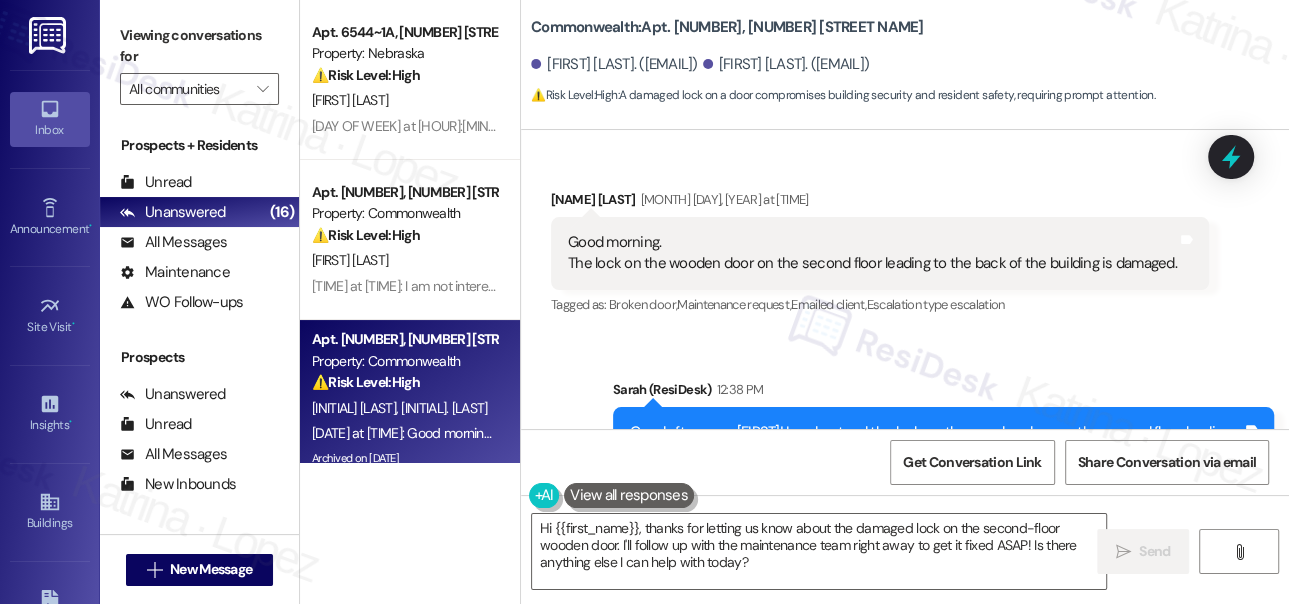 scroll, scrollTop: 43377, scrollLeft: 0, axis: vertical 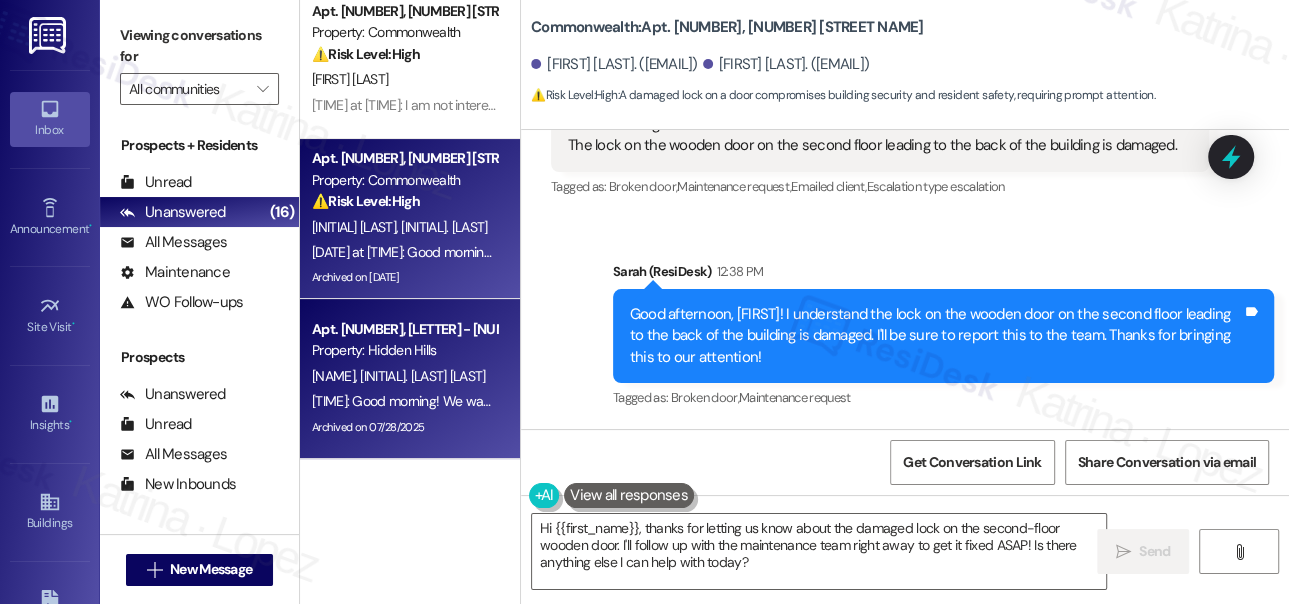 click on "Property: Hidden Hills" at bounding box center [404, 350] 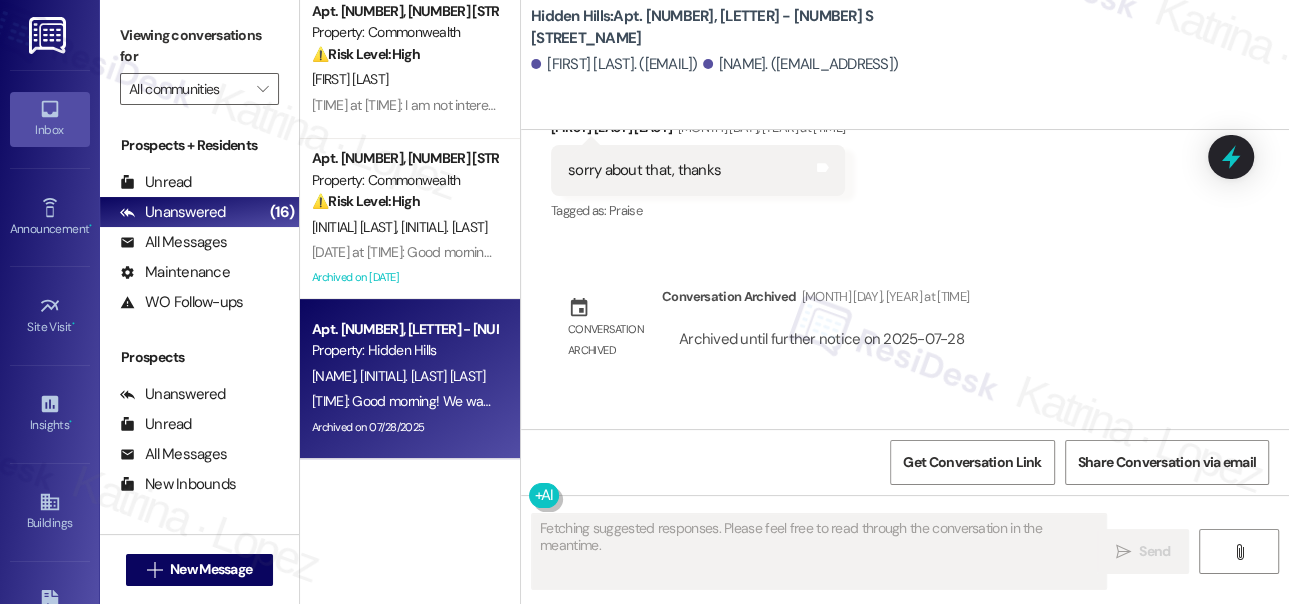 scroll, scrollTop: 13547, scrollLeft: 0, axis: vertical 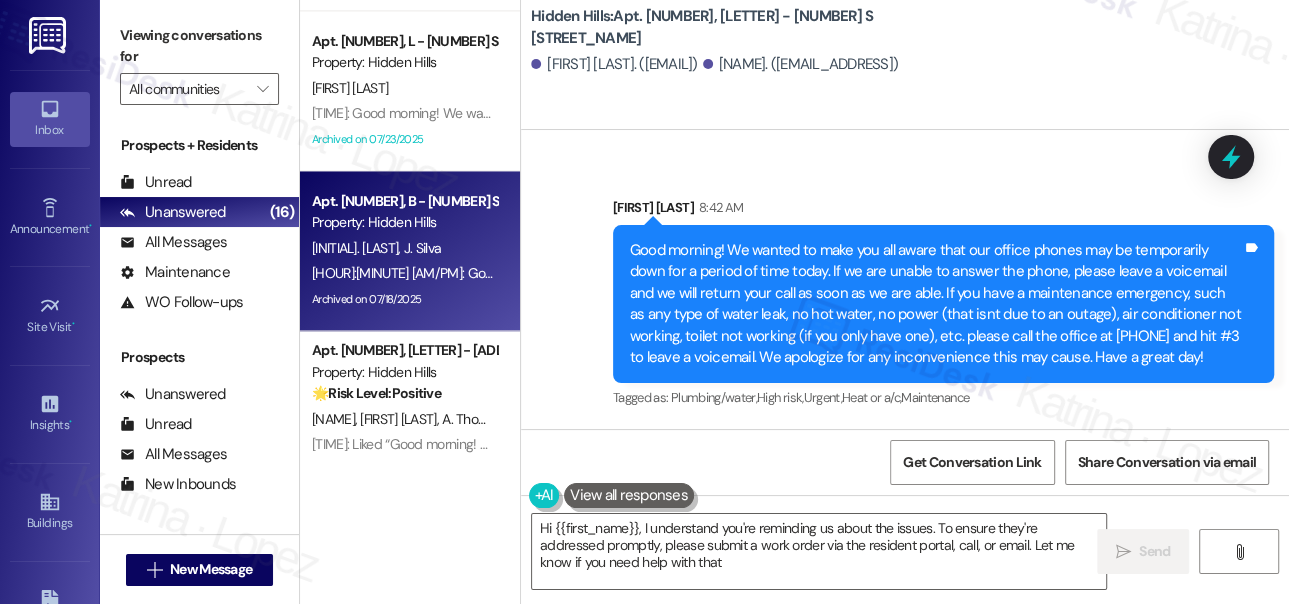 type on "Hi {{first_name}}, I understand you're reminding us about the issues. To ensure they're addressed promptly, please submit a work order via the resident portal, call, or email. Let me know if you need help with that!" 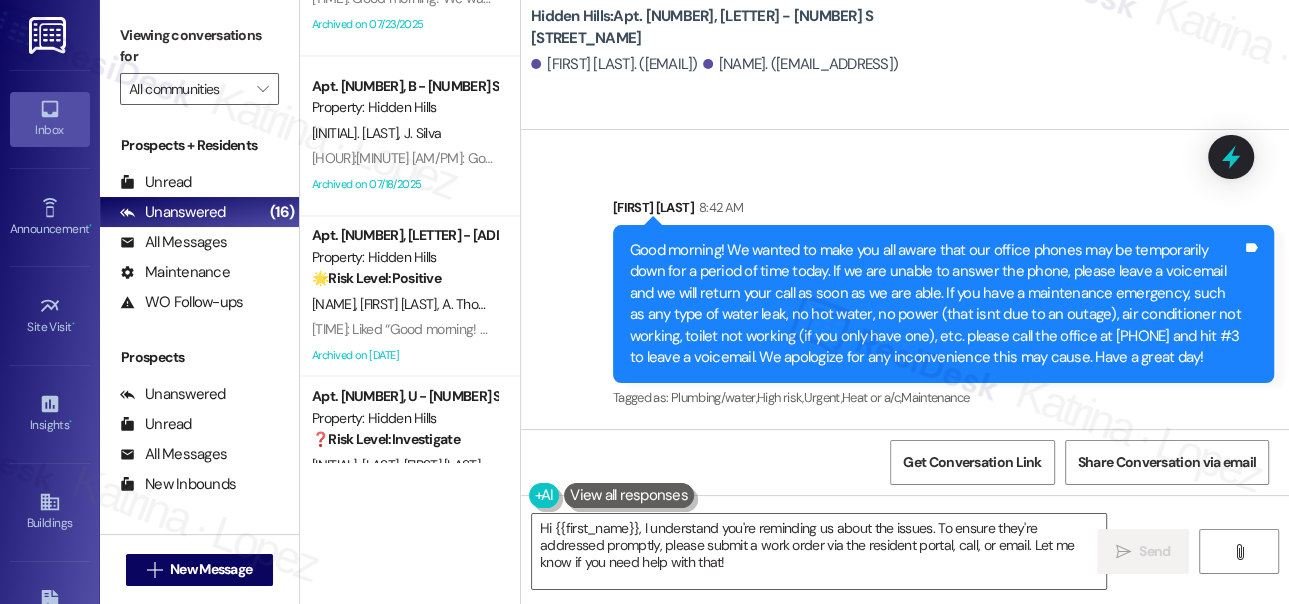 scroll, scrollTop: 2098, scrollLeft: 0, axis: vertical 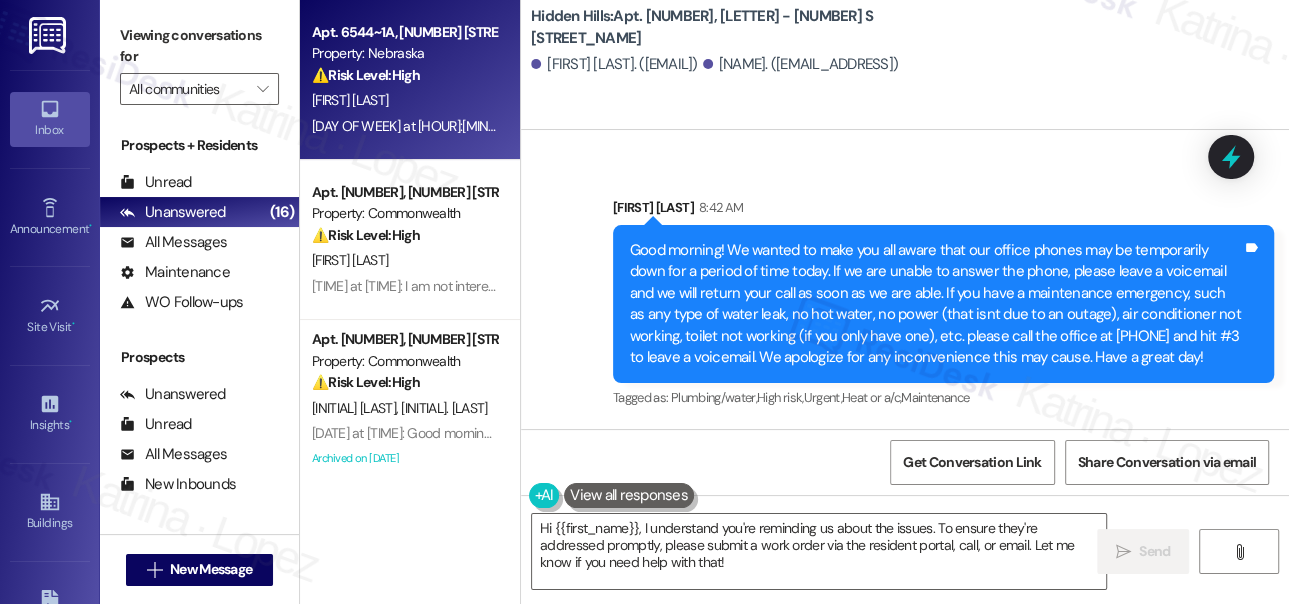 click on "[FIRST] [LAST]" at bounding box center [404, 100] 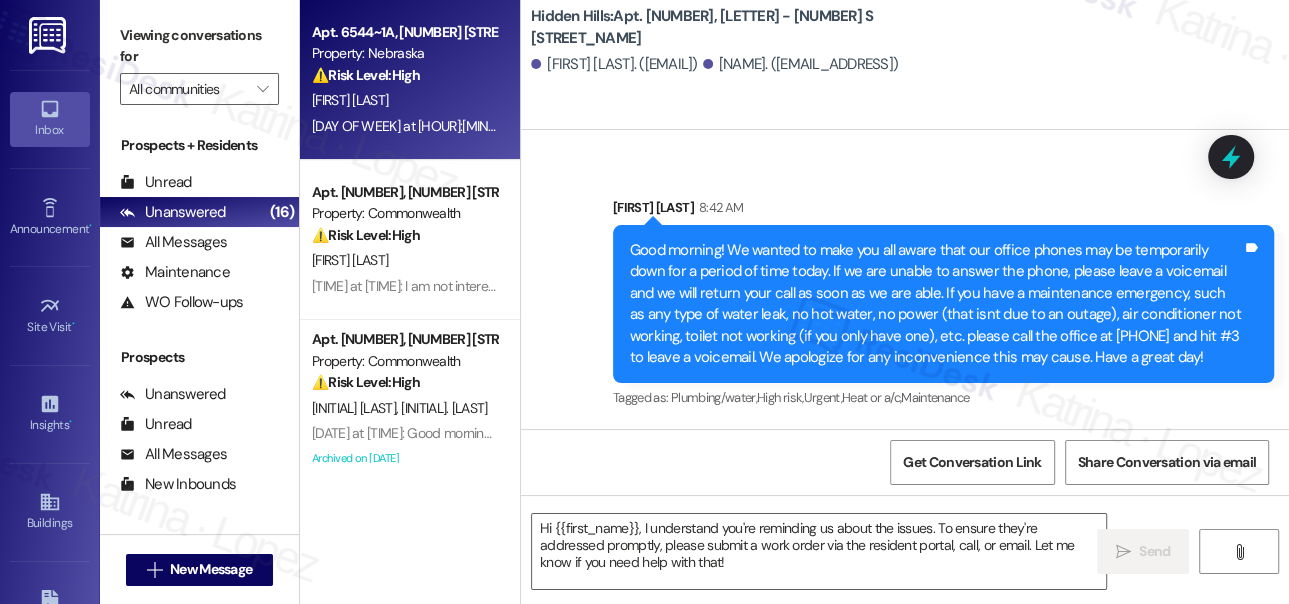 type on "Fetching suggested responses. Please feel free to read through the conversation in the meantime." 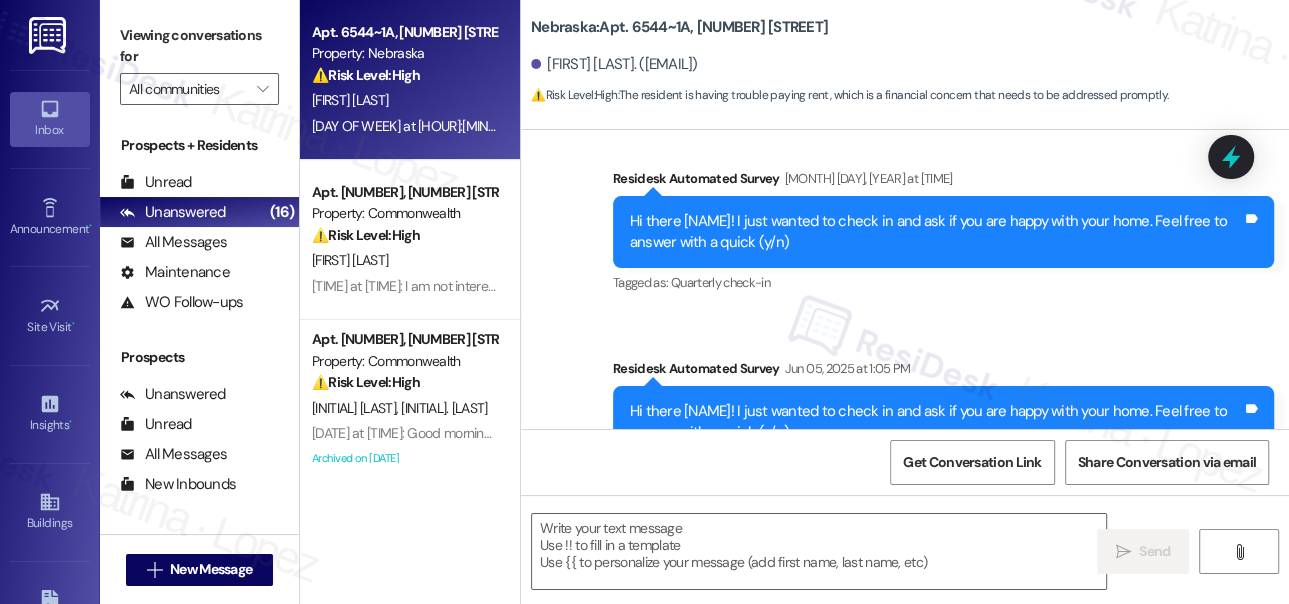 type on "Fetching suggested responses. Please feel free to read through the conversation in the meantime." 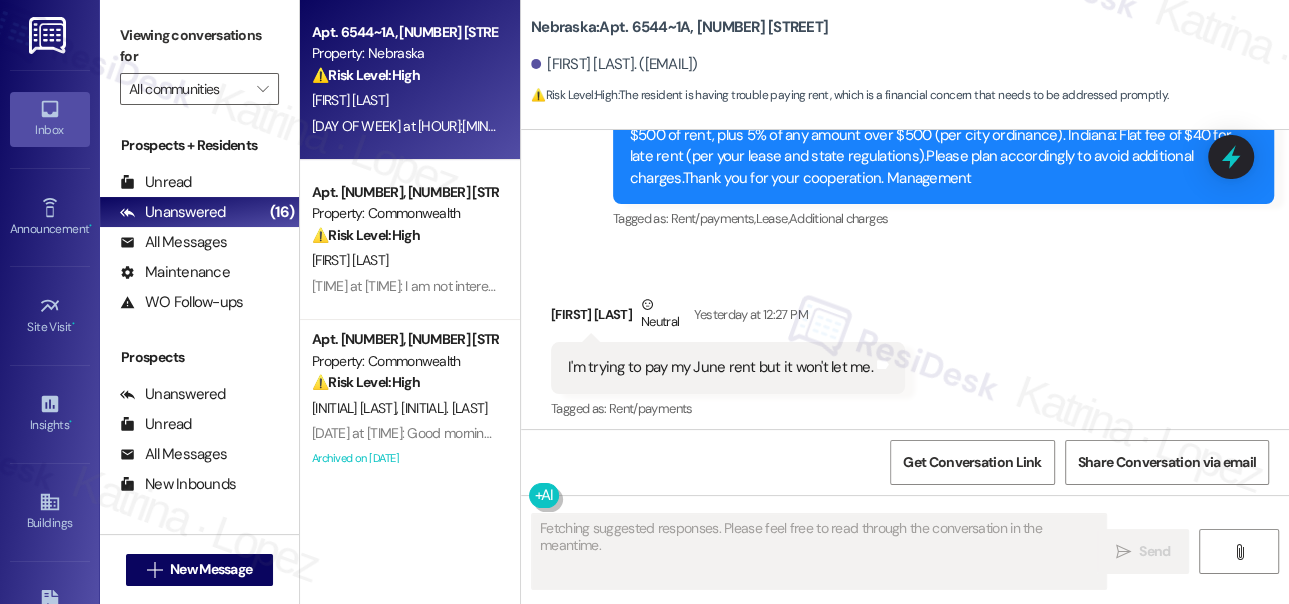 scroll, scrollTop: 3244, scrollLeft: 0, axis: vertical 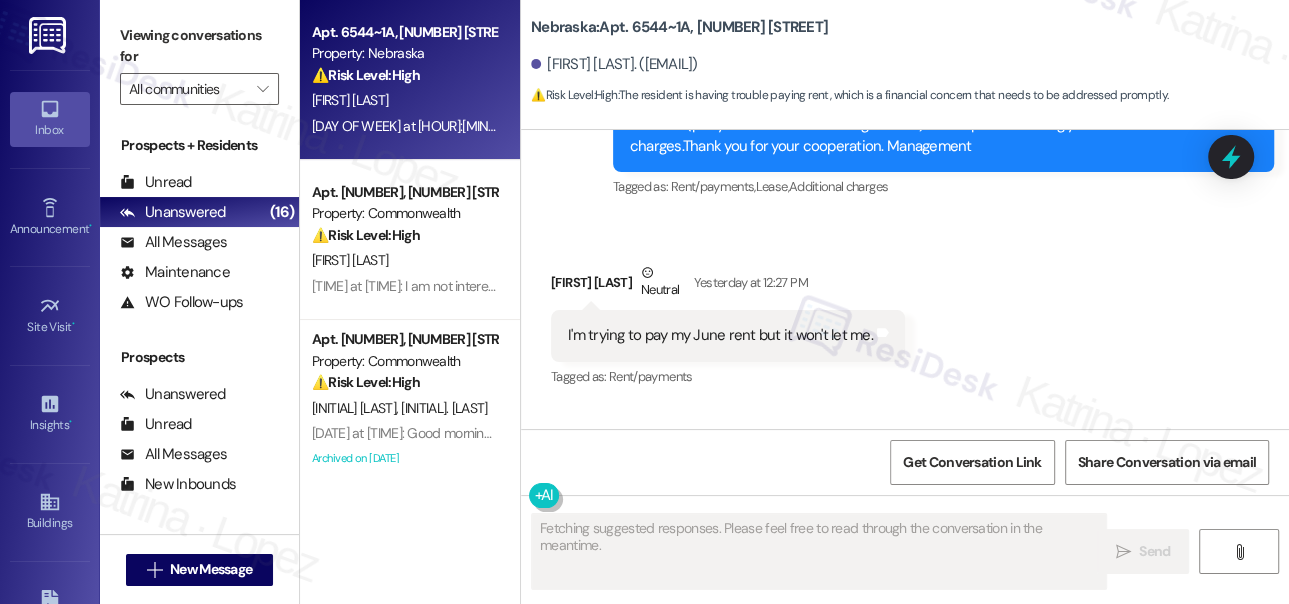 click on "I'm trying to pay my June rent but it won't let me." at bounding box center [720, 335] 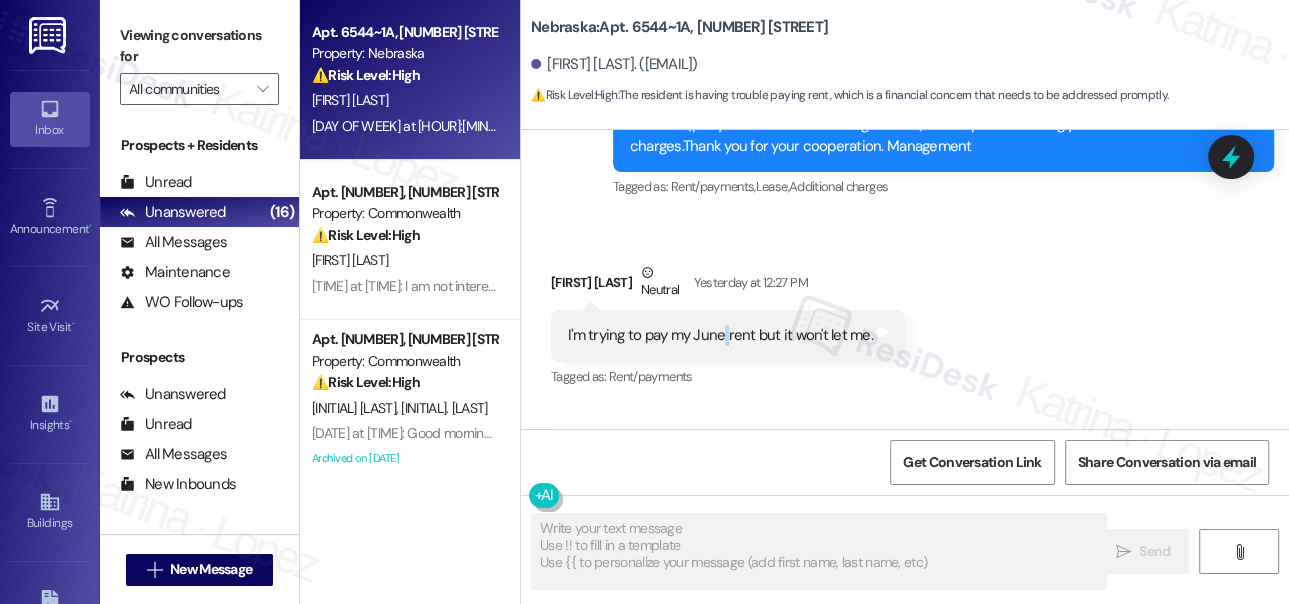 click on "I'm trying to pay my June rent but it won't let me." at bounding box center [720, 335] 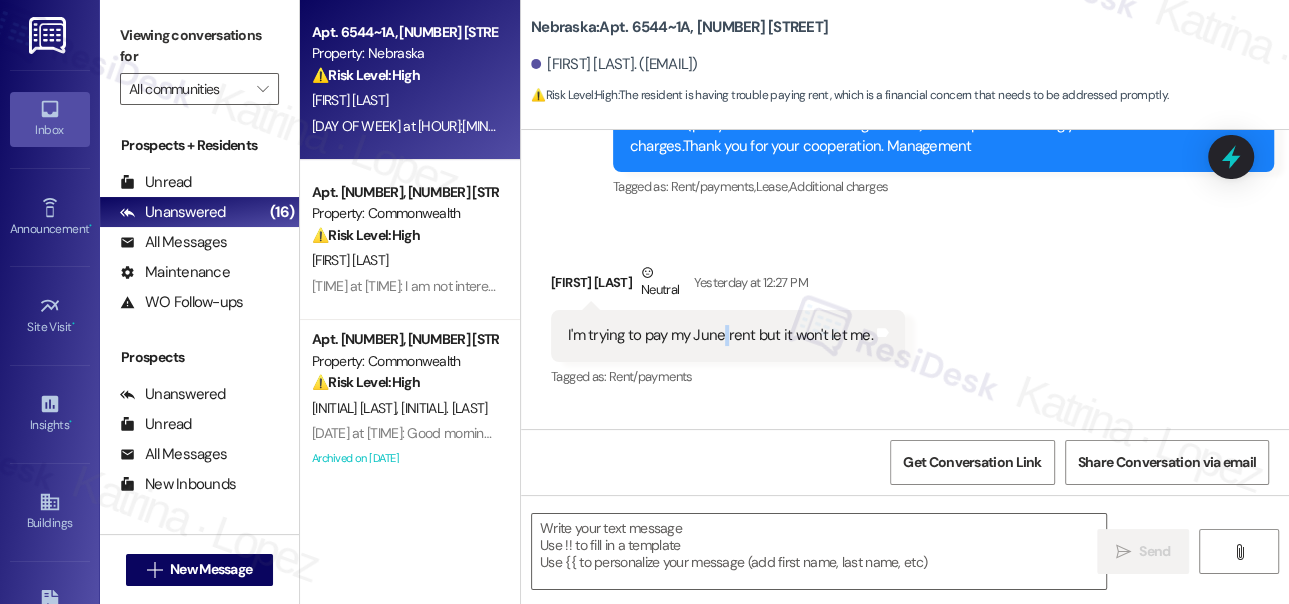 scroll, scrollTop: 3456, scrollLeft: 0, axis: vertical 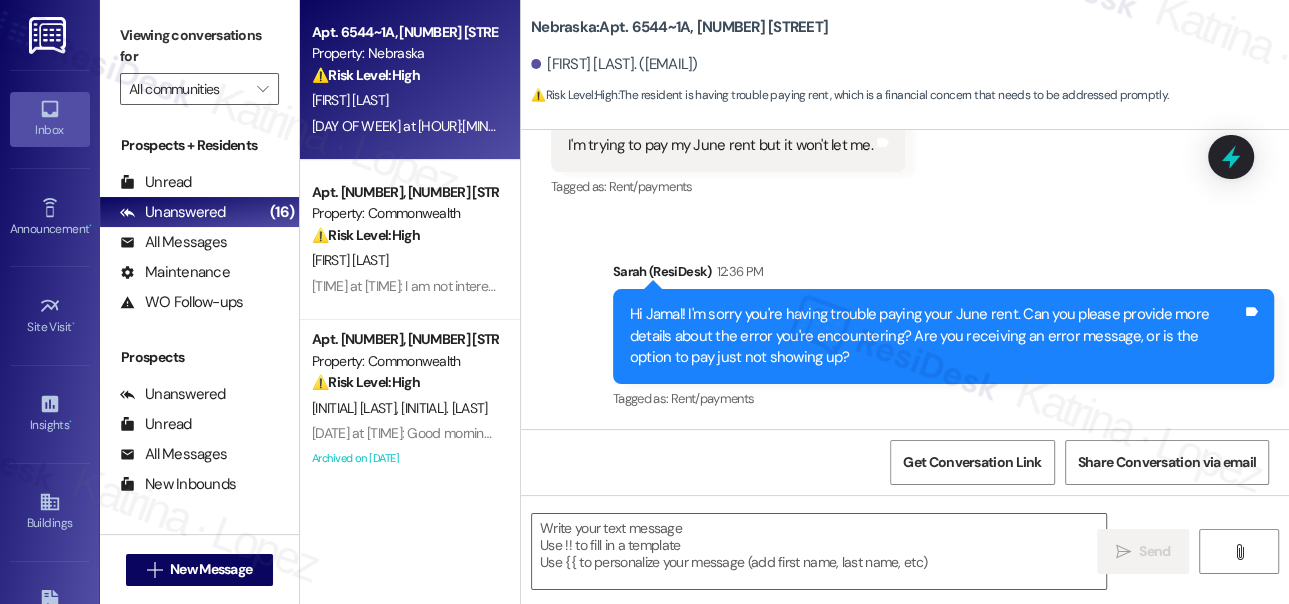 click on "Hi Jamal! I'm sorry you're having trouble paying your June rent. Can you please provide more details about the error you're encountering? Are you receiving an error message, or is the option to pay just not showing up?" at bounding box center [936, 336] 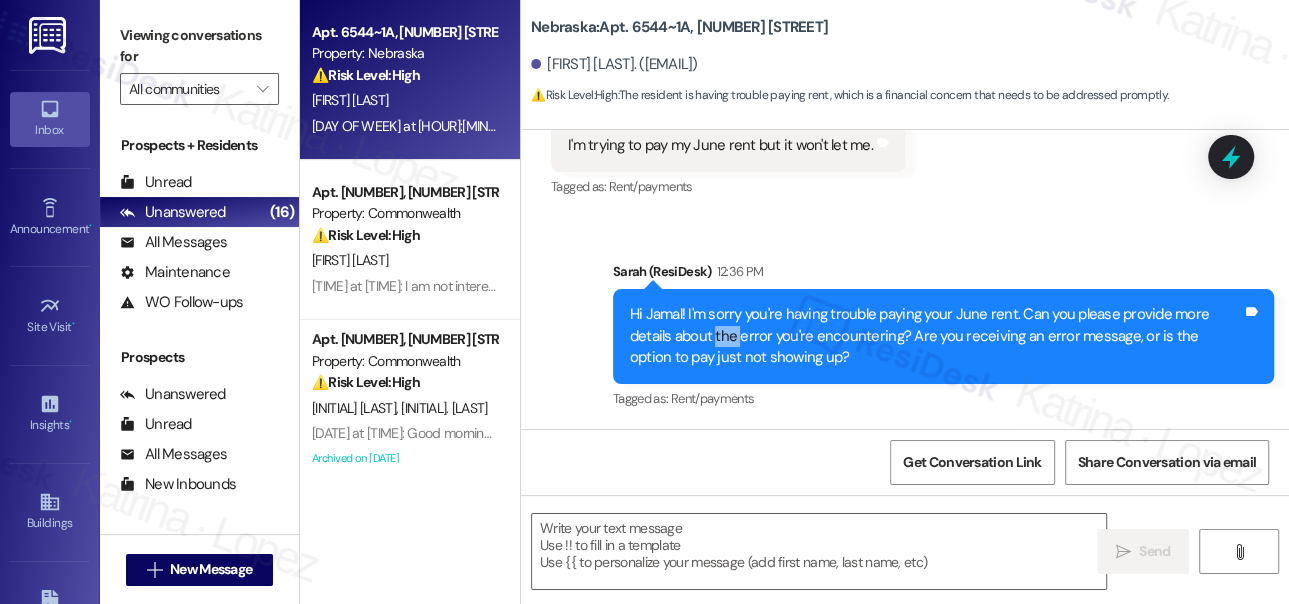click on "Hi Jamal! I'm sorry you're having trouble paying your June rent. Can you please provide more details about the error you're encountering? Are you receiving an error message, or is the option to pay just not showing up?" at bounding box center [936, 336] 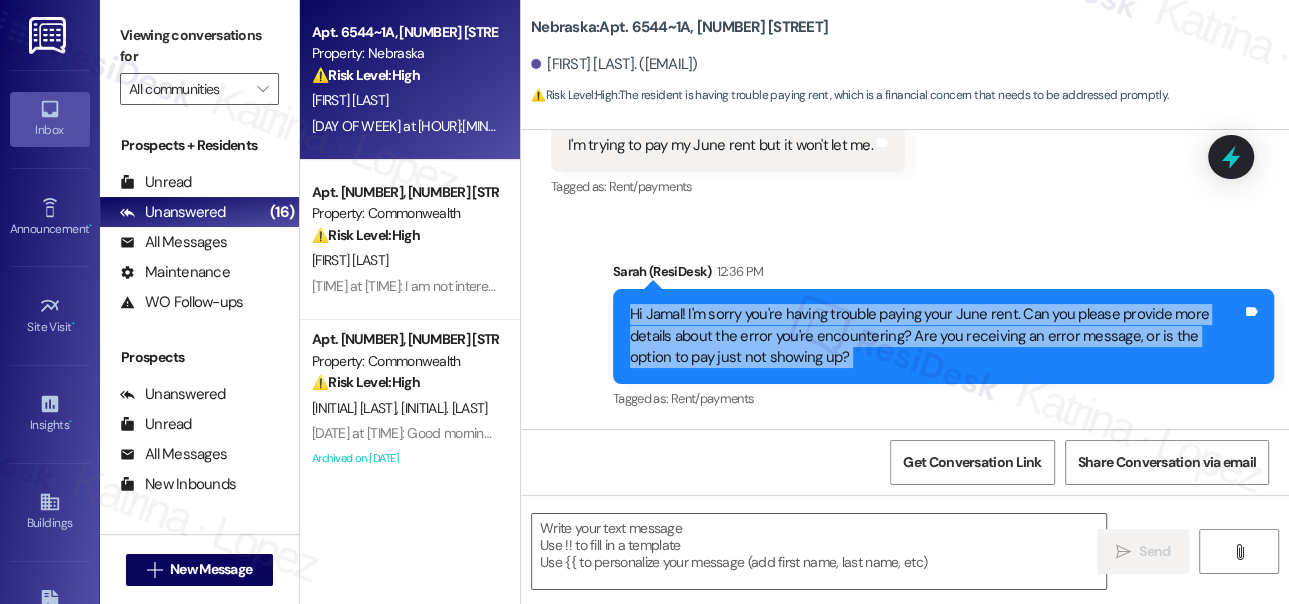 click on "Hi Jamal! I'm sorry you're having trouble paying your June rent. Can you please provide more details about the error you're encountering? Are you receiving an error message, or is the option to pay just not showing up?" at bounding box center [936, 336] 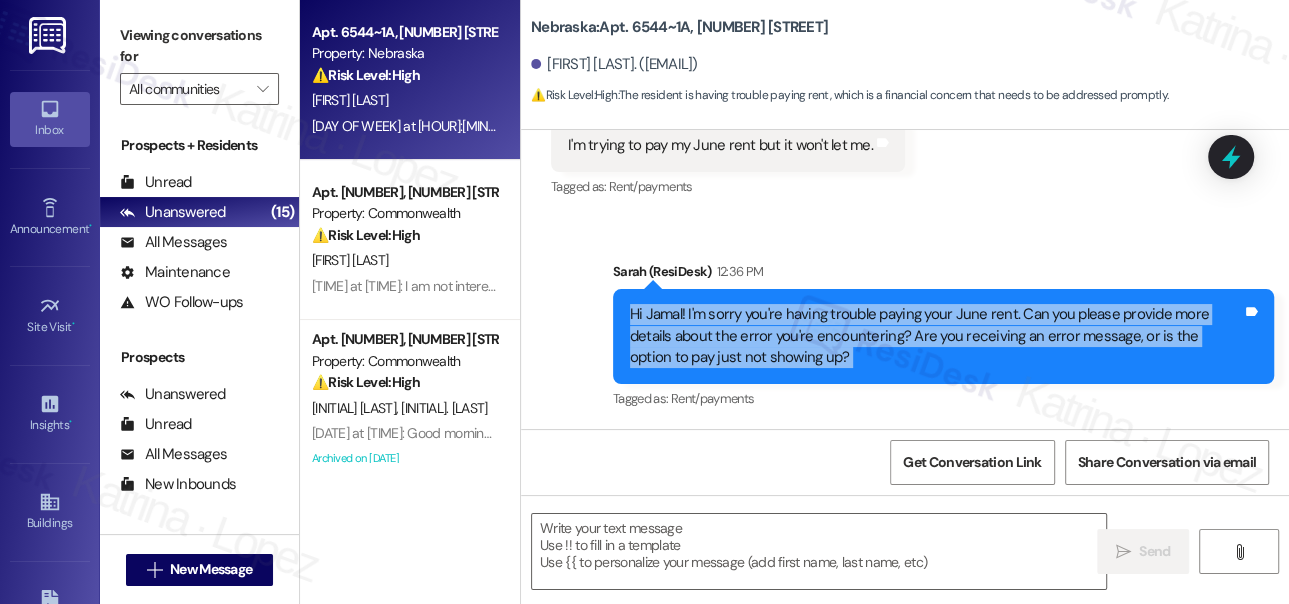 click on "Hi Jamal! I'm sorry you're having trouble paying your June rent. Can you please provide more details about the error you're encountering? Are you receiving an error message, or is the option to pay just not showing up?" at bounding box center (936, 336) 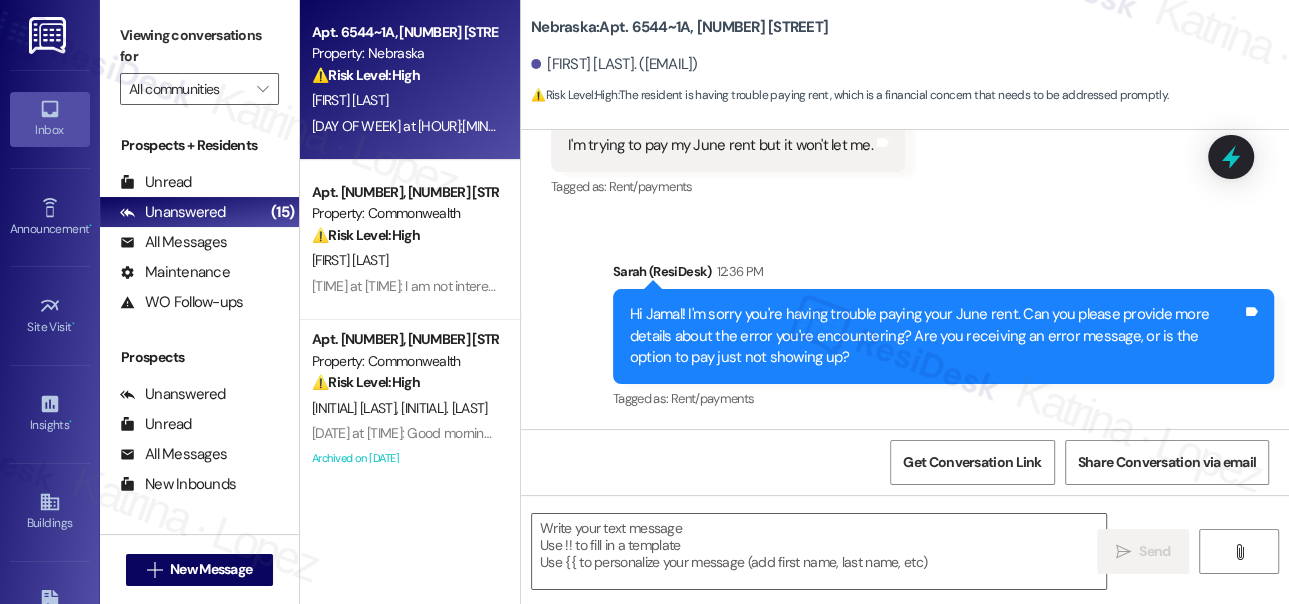 scroll, scrollTop: 4, scrollLeft: 0, axis: vertical 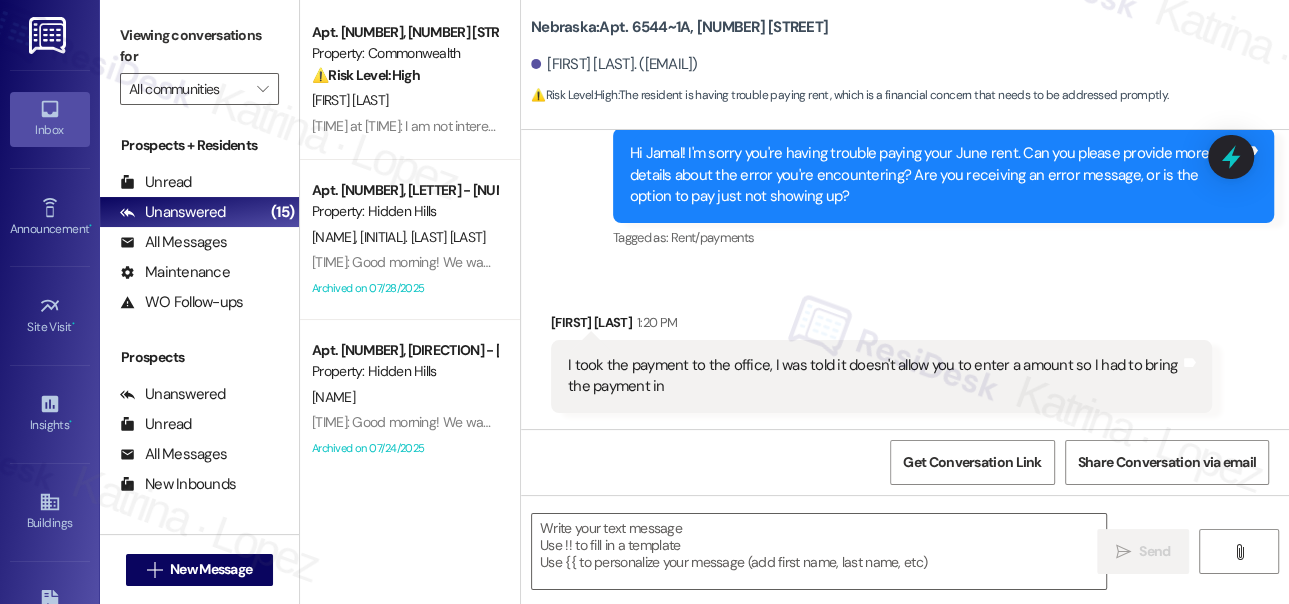 click on "Hi Jamal! I'm sorry you're having trouble paying your June rent. Can you please provide more details about the error you're encountering? Are you receiving an error message, or is the option to pay just not showing up?" at bounding box center [936, 175] 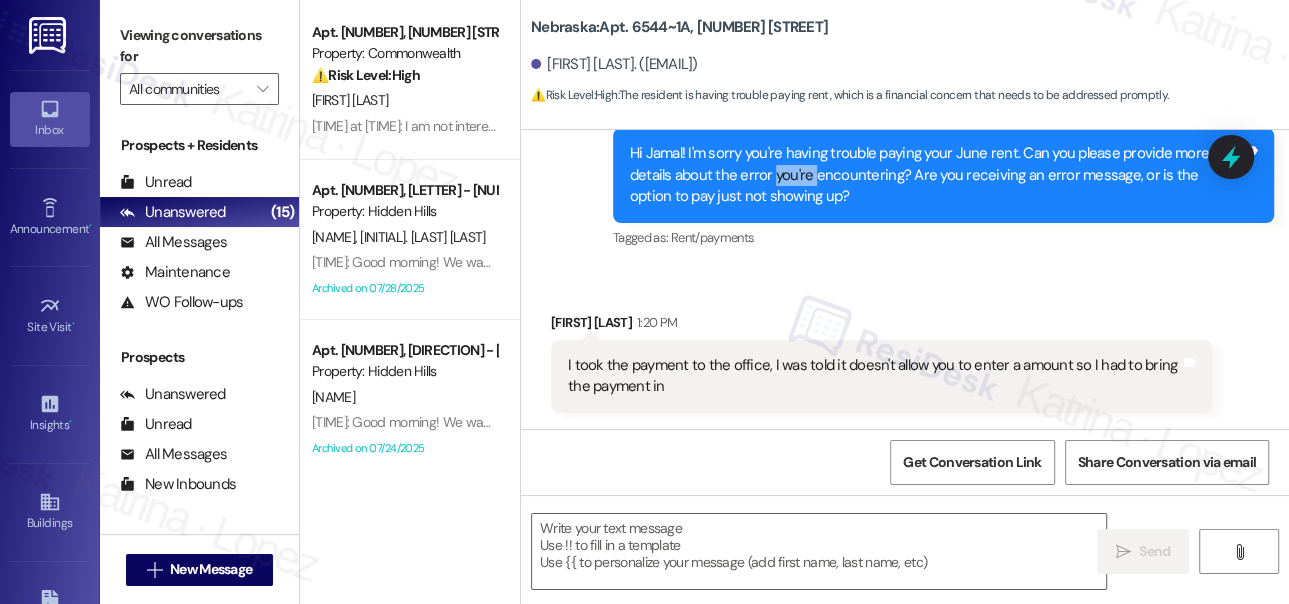 click on "Hi Jamal! I'm sorry you're having trouble paying your June rent. Can you please provide more details about the error you're encountering? Are you receiving an error message, or is the option to pay just not showing up?" at bounding box center (936, 175) 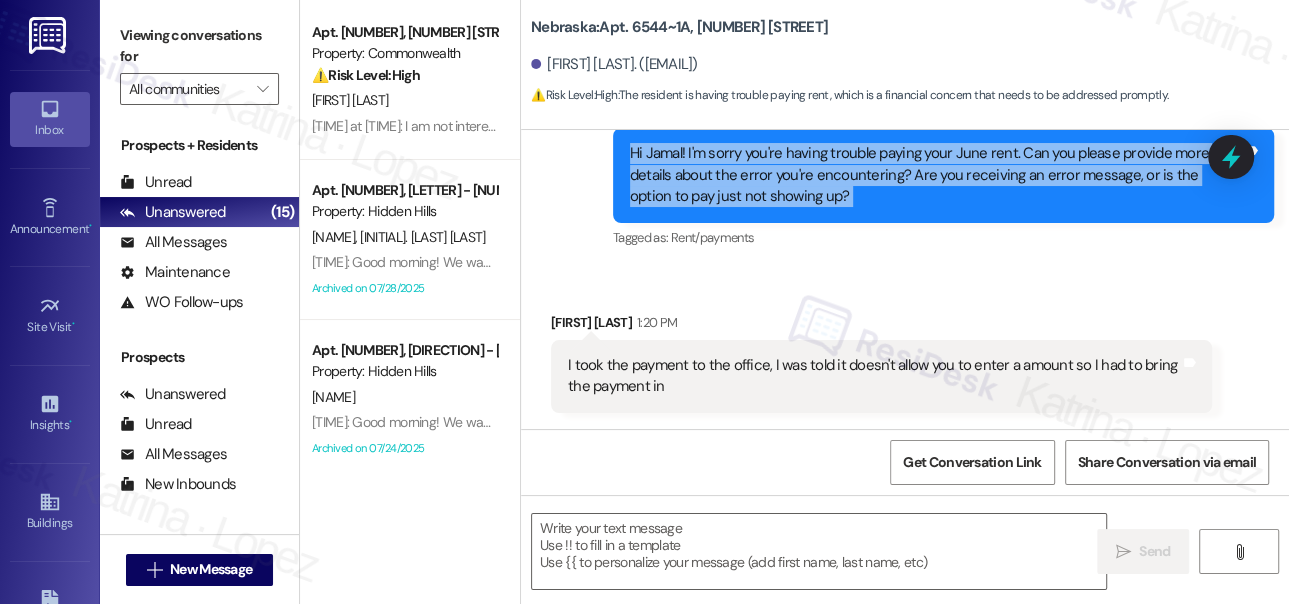 click on "Hi Jamal! I'm sorry you're having trouble paying your June rent. Can you please provide more details about the error you're encountering? Are you receiving an error message, or is the option to pay just not showing up?" at bounding box center (936, 175) 